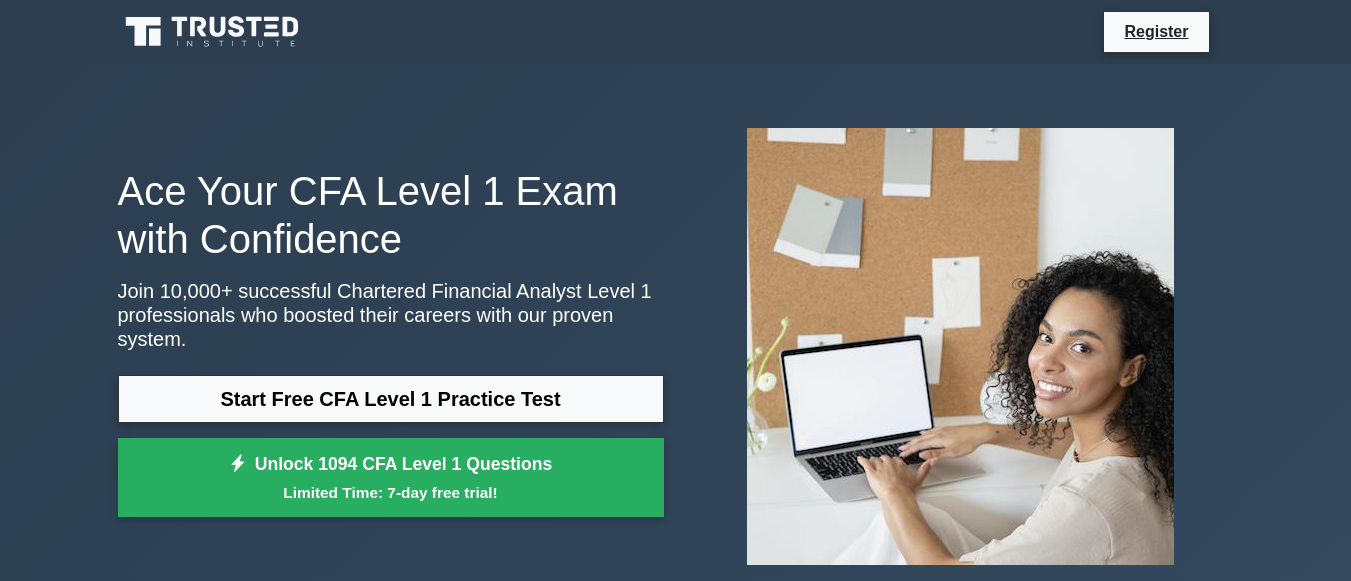 scroll, scrollTop: 779, scrollLeft: 0, axis: vertical 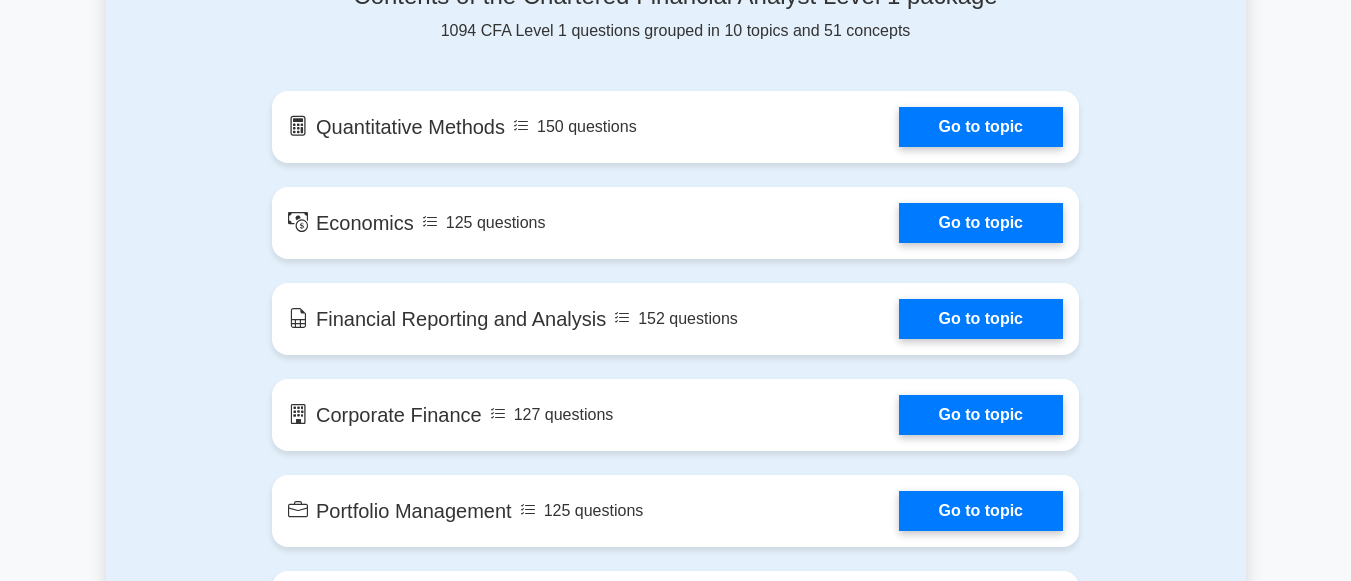 click on "Register" at bounding box center [675, 1190] 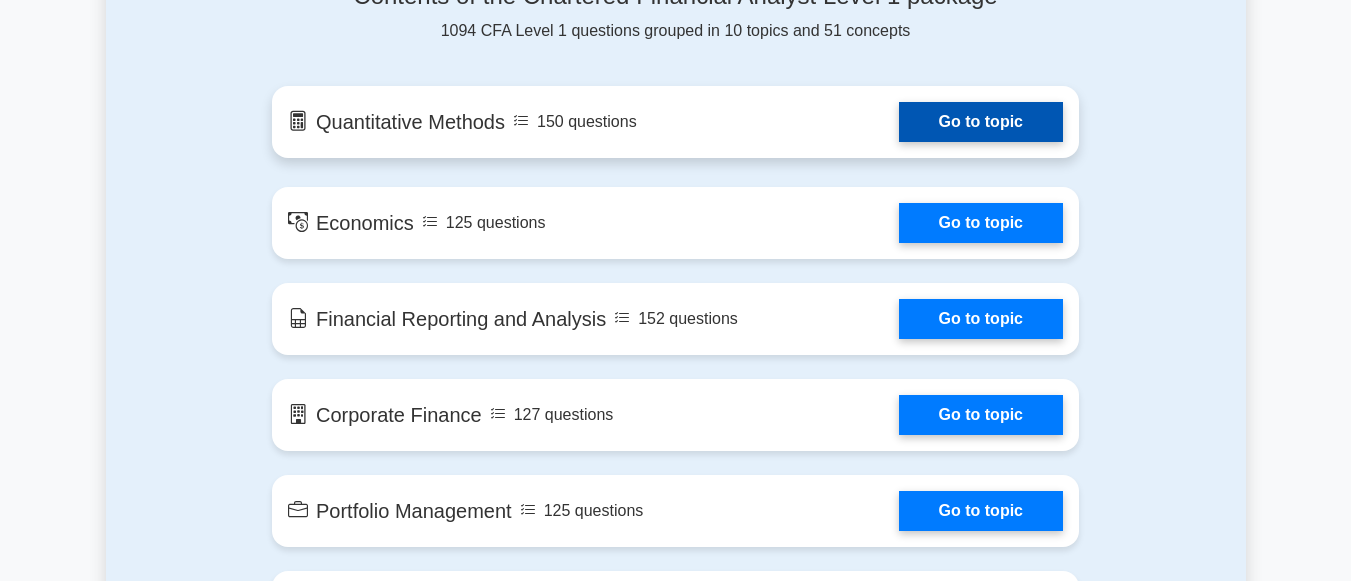 click on "Go to topic" at bounding box center (981, 122) 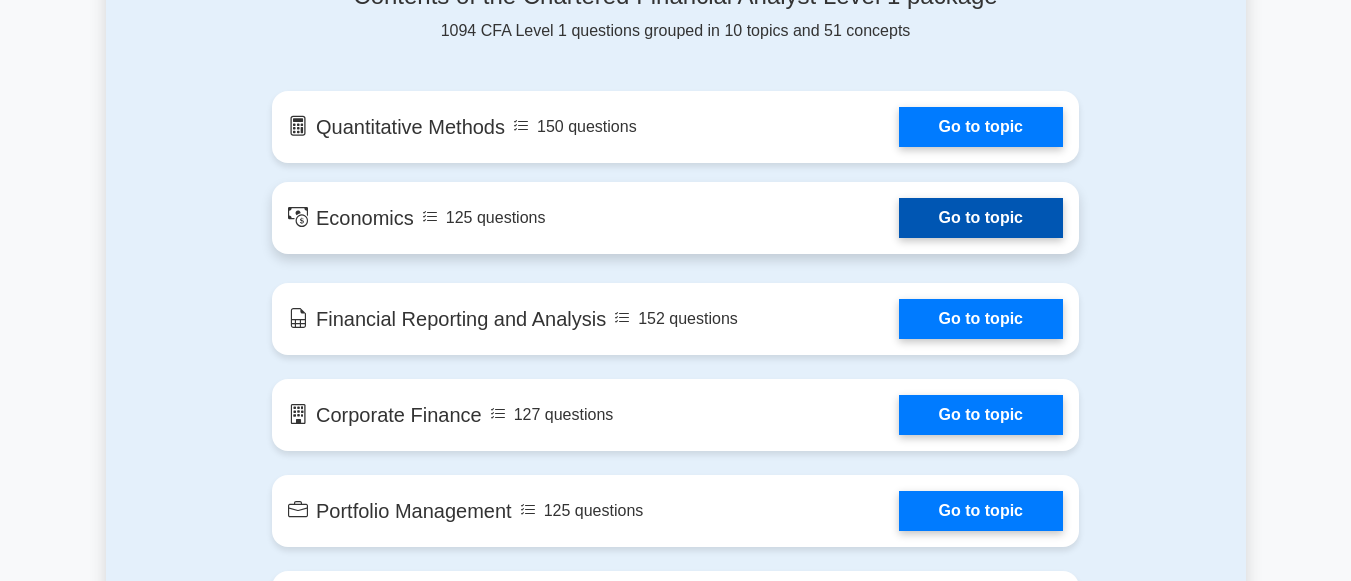click on "Go to topic" at bounding box center [981, 218] 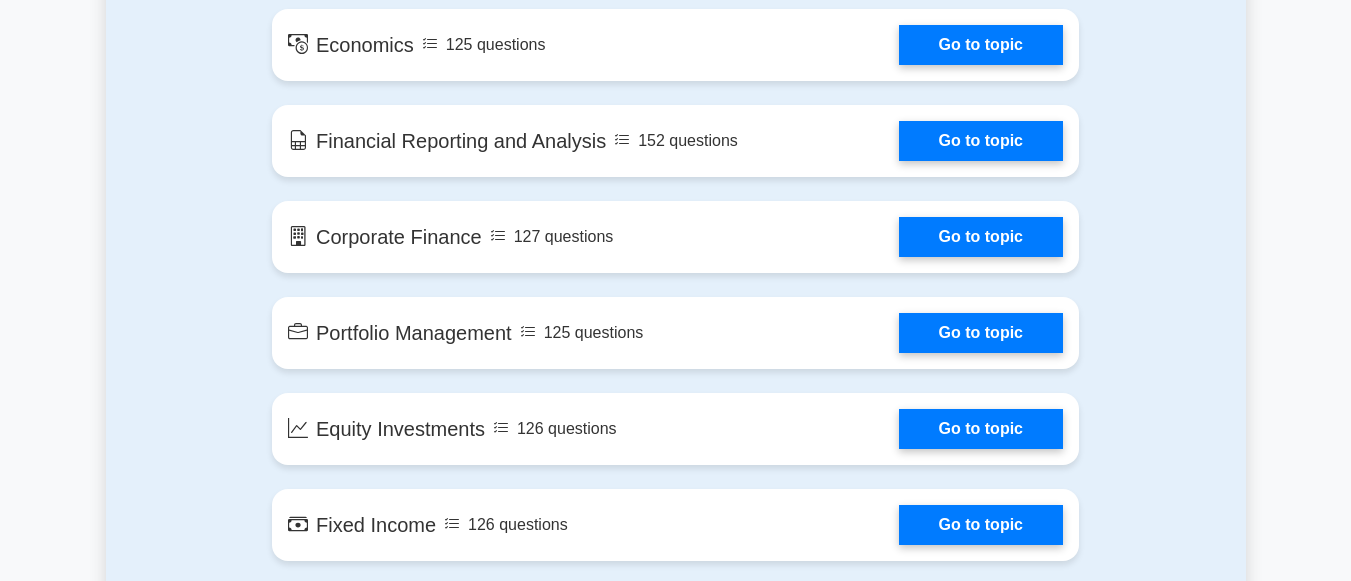 scroll, scrollTop: 1305, scrollLeft: 0, axis: vertical 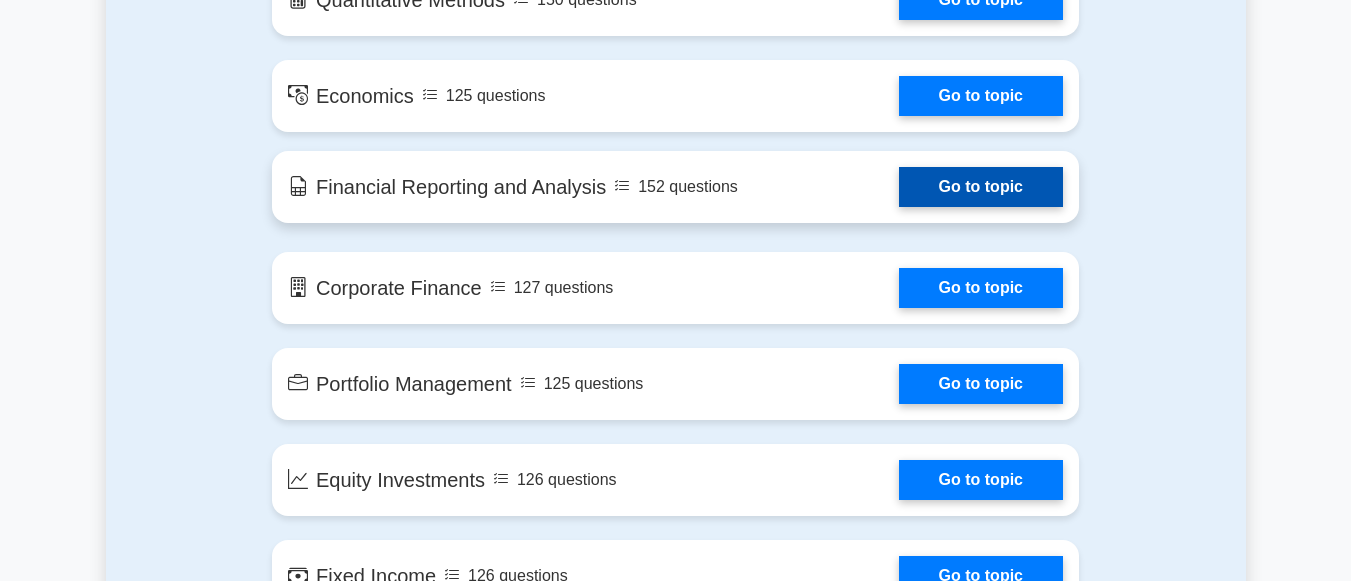click on "Go to topic" at bounding box center [981, 187] 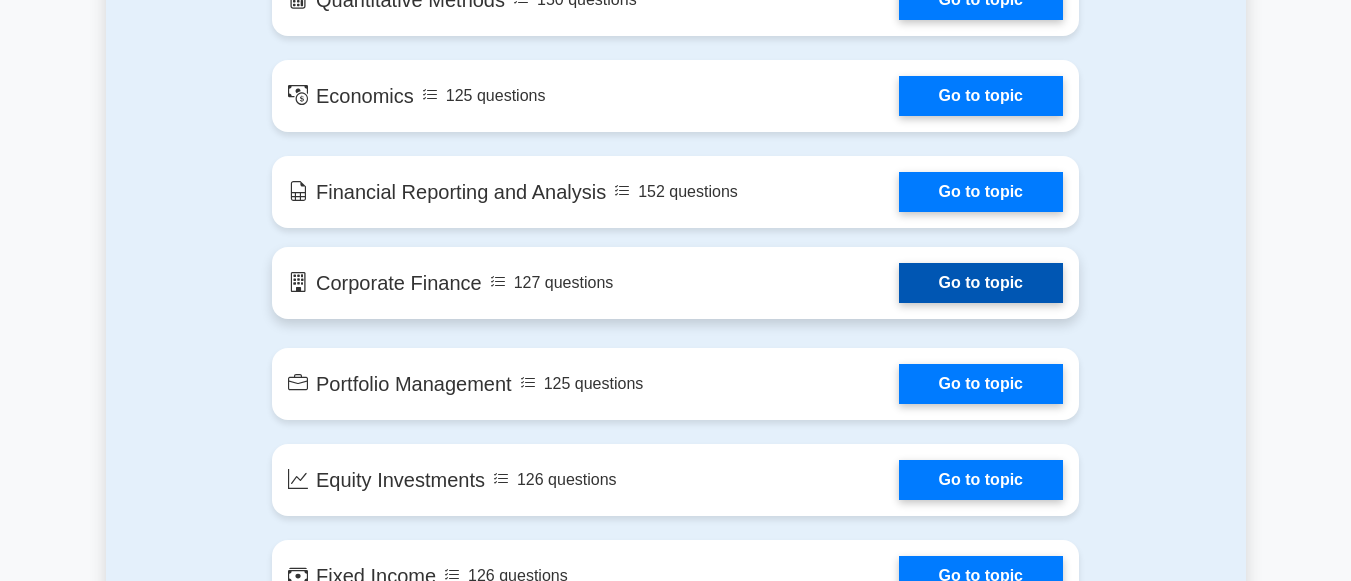 click on "Go to topic" at bounding box center (981, 283) 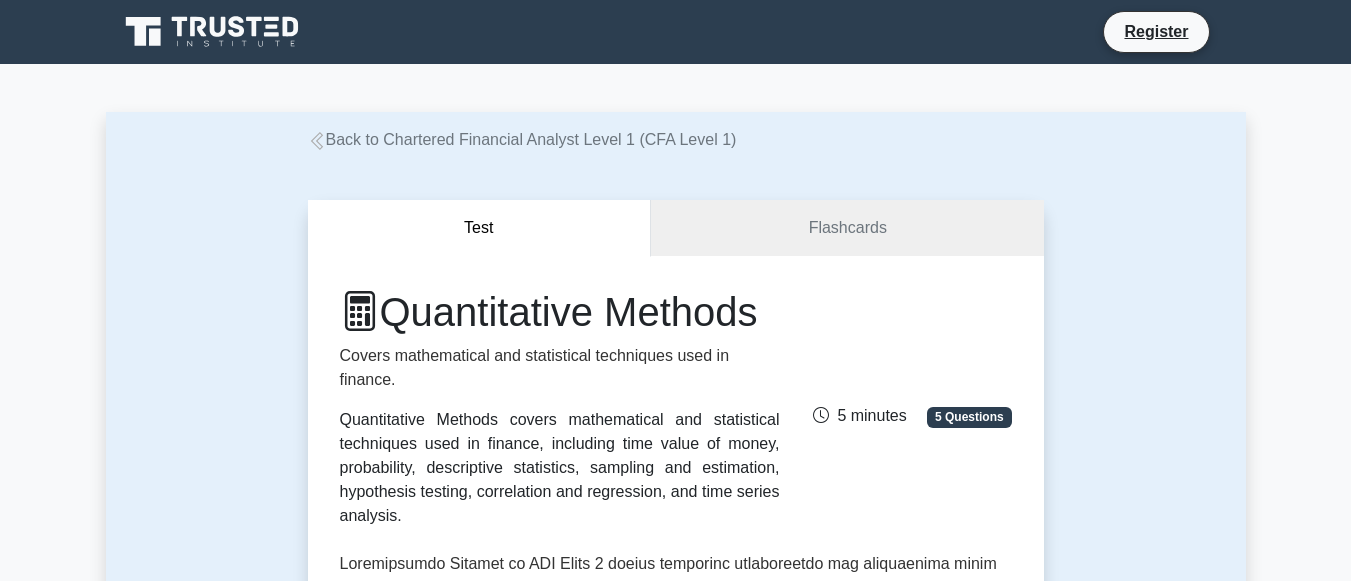 scroll, scrollTop: 0, scrollLeft: 0, axis: both 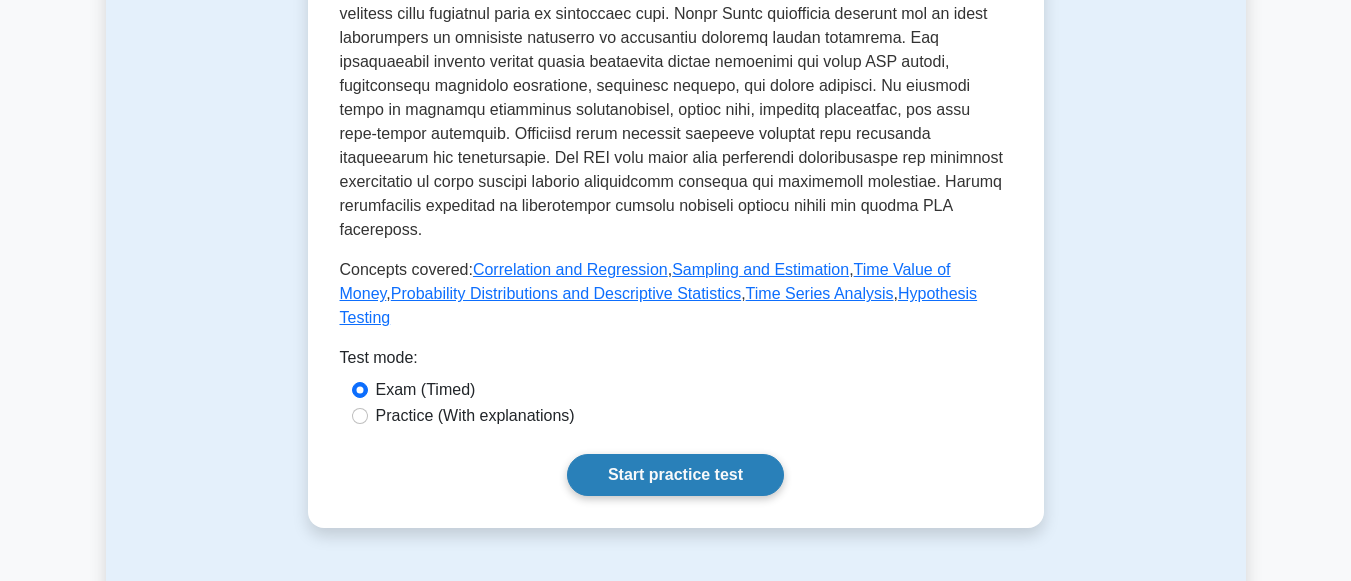 click on "Start practice test" at bounding box center [675, 475] 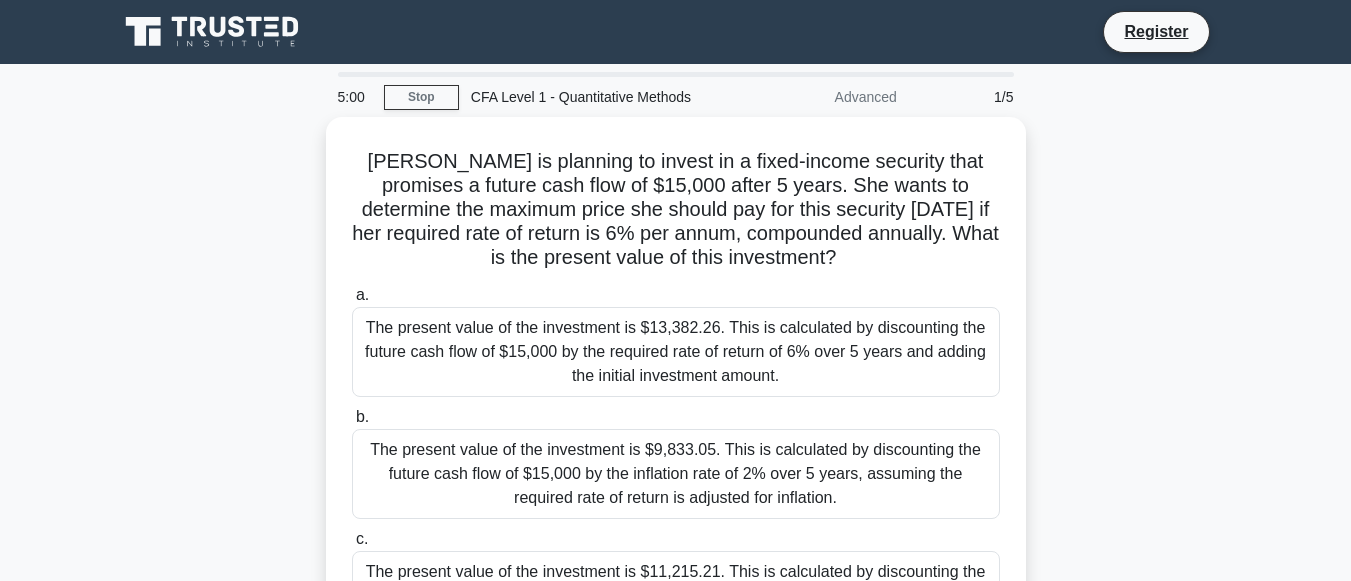 scroll, scrollTop: 0, scrollLeft: 0, axis: both 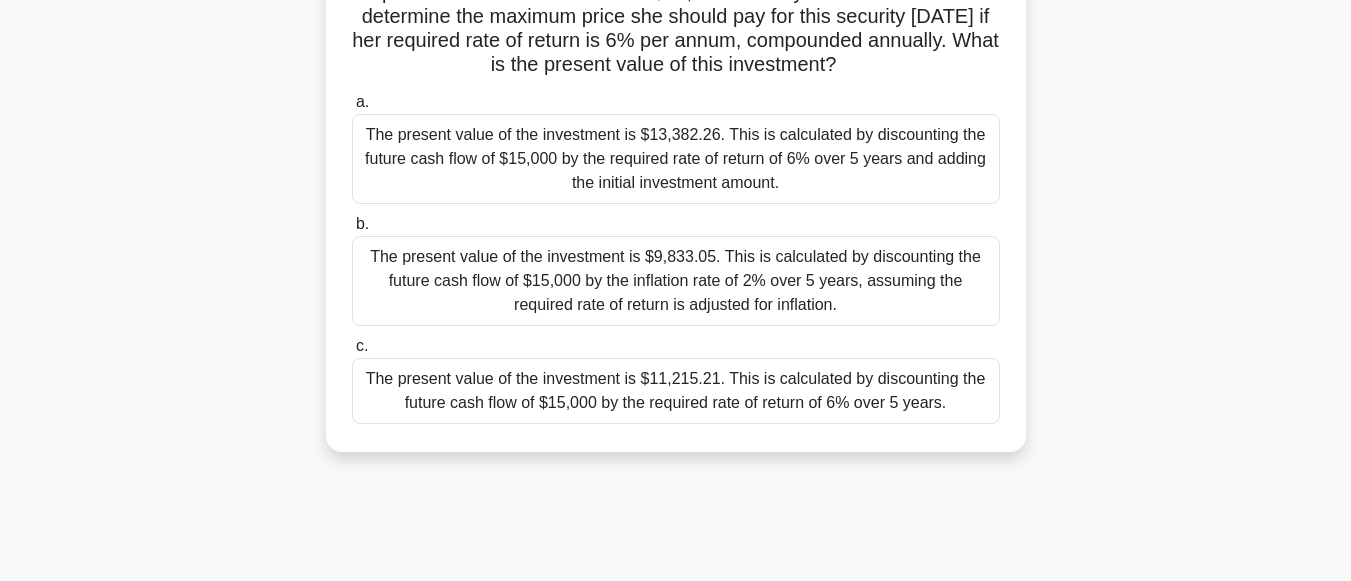 drag, startPoint x: 565, startPoint y: 407, endPoint x: 536, endPoint y: 392, distance: 32.649654 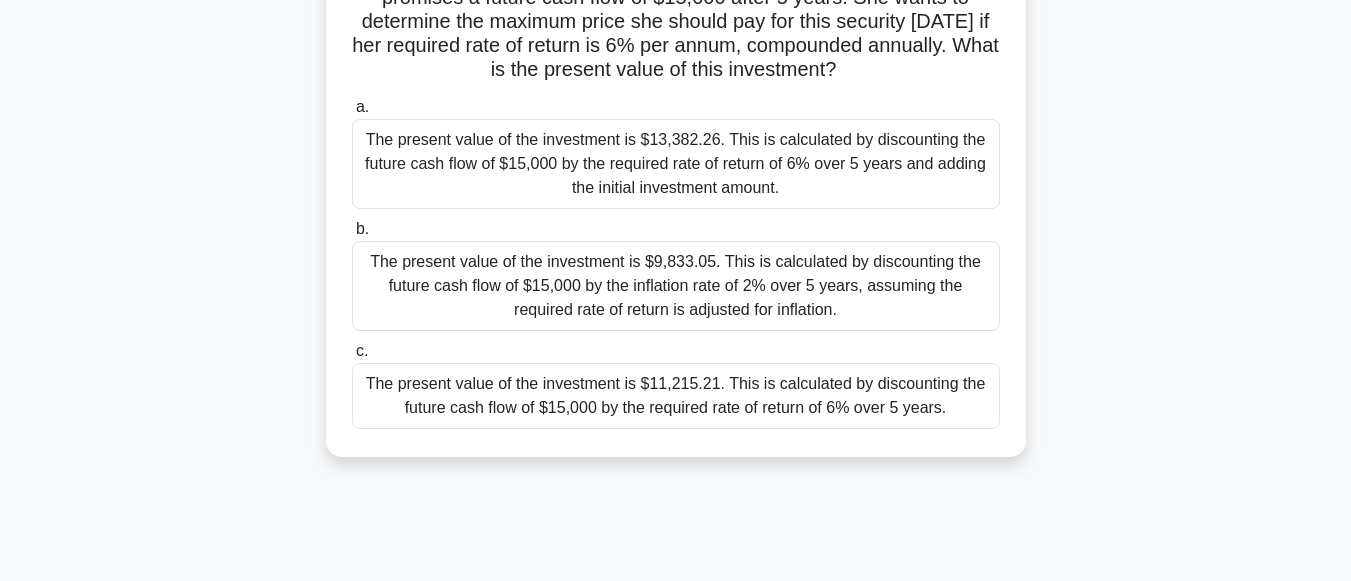 click on "Sarah is planning to invest in a fixed-income security that promises a future cash flow of $15,000 after 5 years. She wants to determine the maximum price she should pay for this security today if her required rate of return is 6% per annum, compounded annually. What is the present value of this investment?
.spinner_0XTQ{transform-origin:center;animation:spinner_y6GP .75s linear infinite}@keyframes spinner_y6GP{100%{transform:rotate(360deg)}}
a.
b. c." at bounding box center (676, 205) 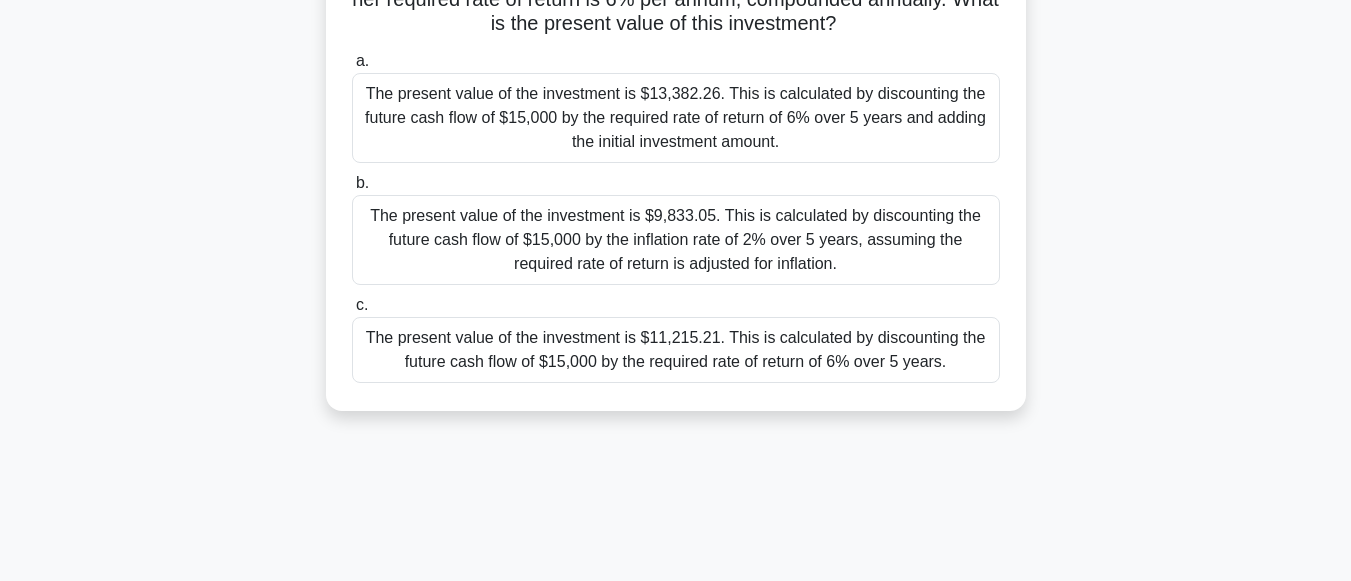 scroll, scrollTop: 228, scrollLeft: 0, axis: vertical 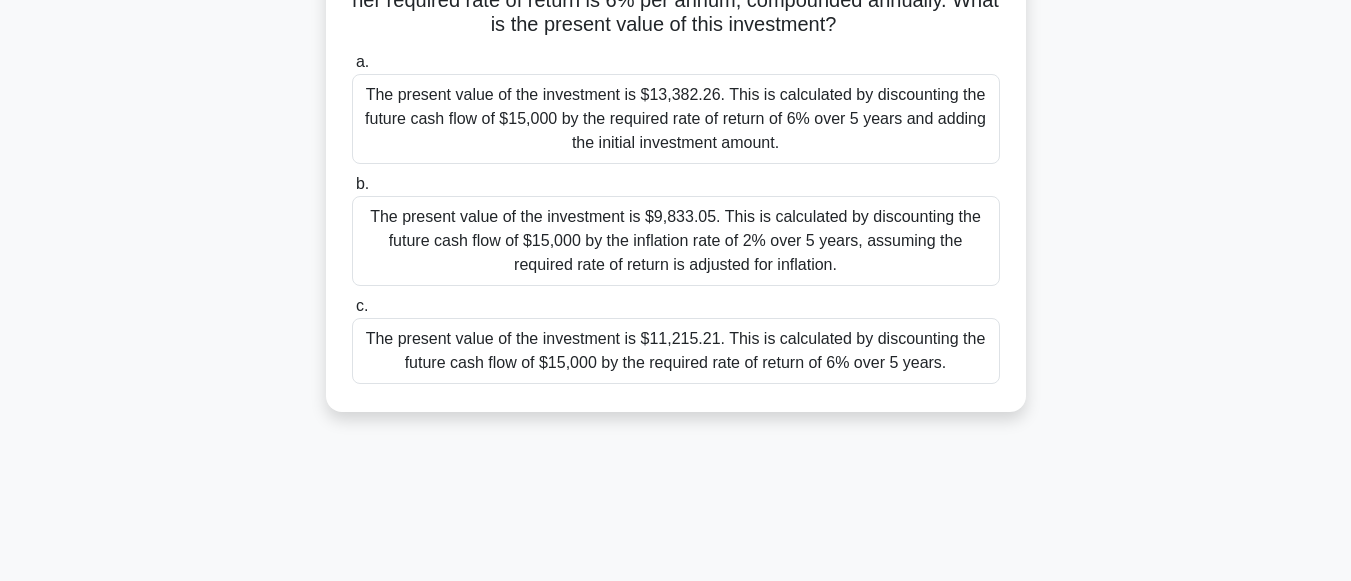 drag, startPoint x: 830, startPoint y: 333, endPoint x: 812, endPoint y: 349, distance: 24.083189 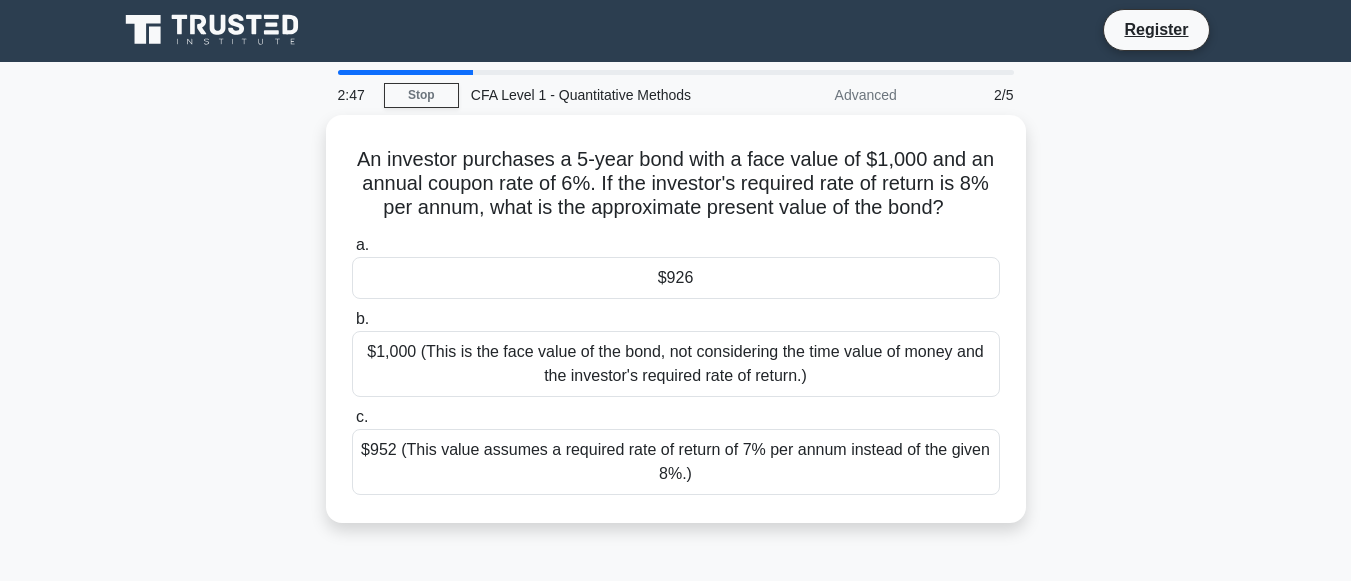 scroll, scrollTop: 0, scrollLeft: 0, axis: both 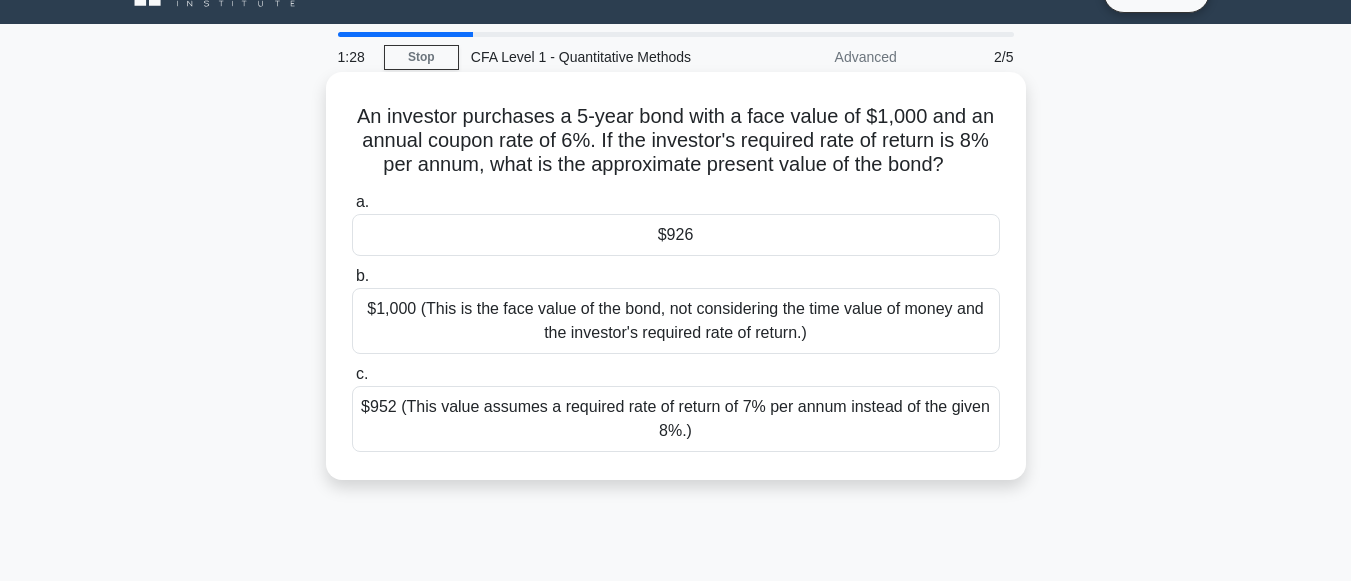 click on "$1,000 (This is the face value of the bond, not considering the time value of money and the investor's required rate of return.)" at bounding box center (676, 321) 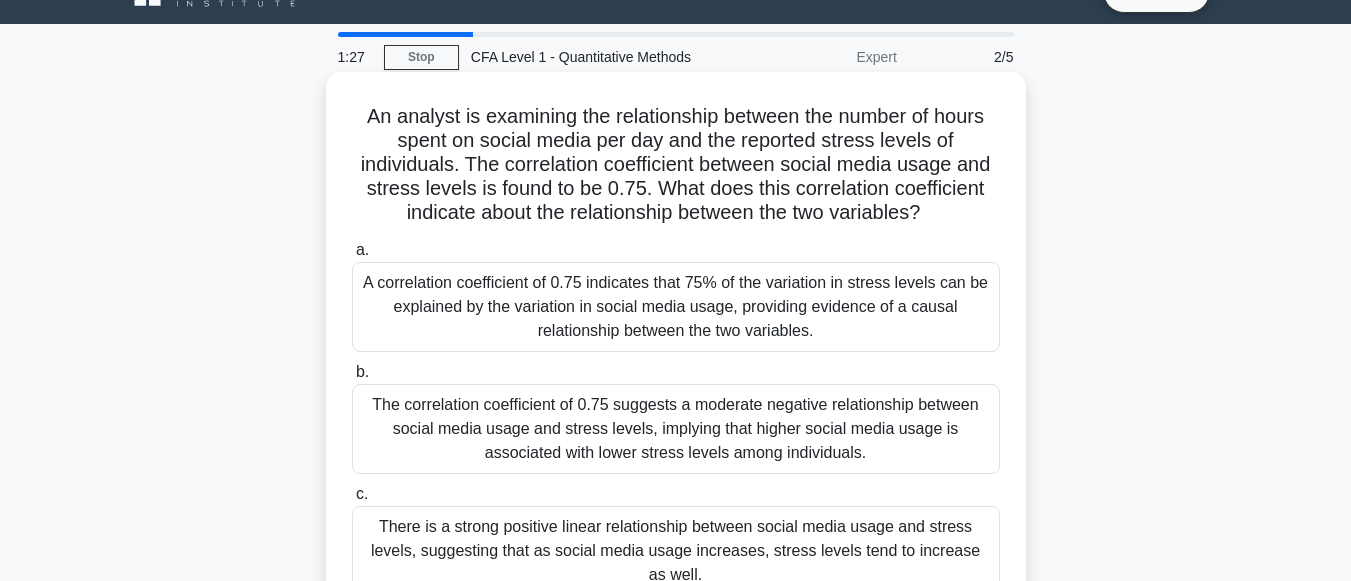 scroll, scrollTop: 0, scrollLeft: 0, axis: both 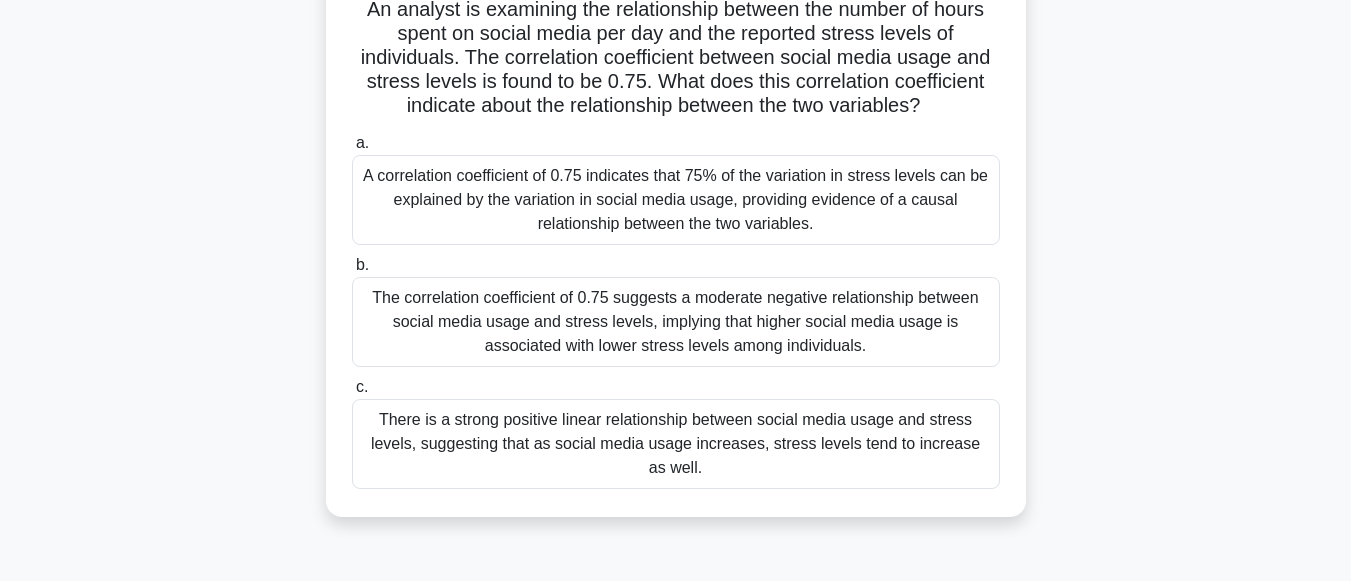 click on "A correlation coefficient of 0.75 indicates that 75% of the variation in stress levels can be explained by the variation in social media usage, providing evidence of a causal relationship between the two variables." at bounding box center [676, 200] 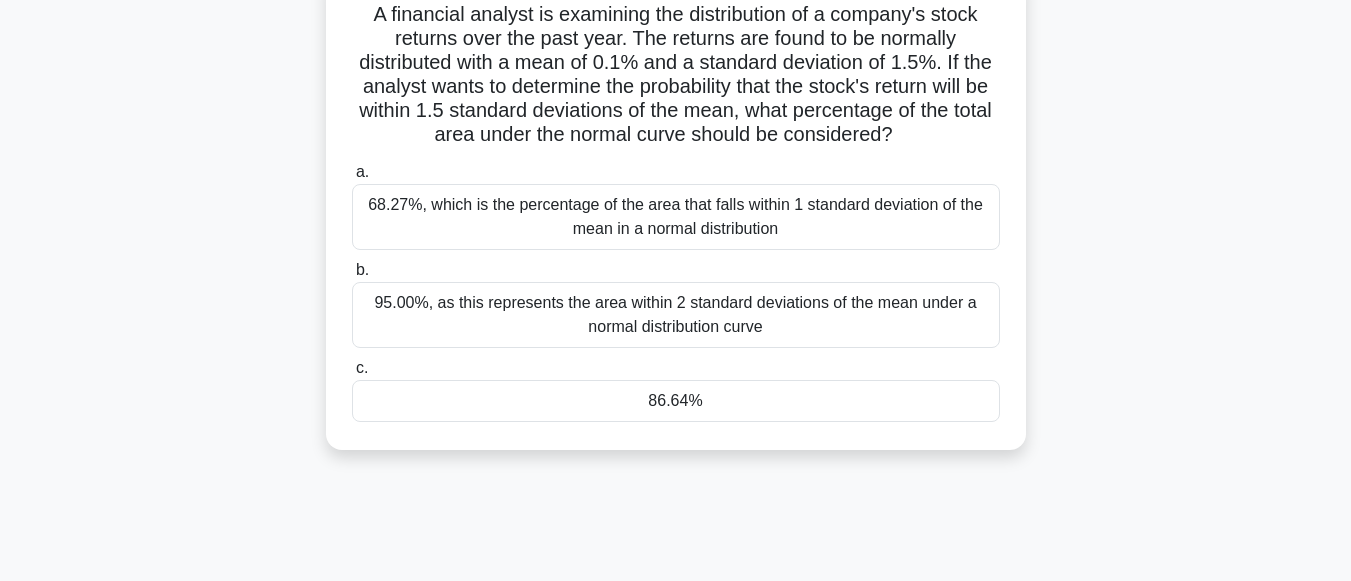 scroll, scrollTop: 0, scrollLeft: 0, axis: both 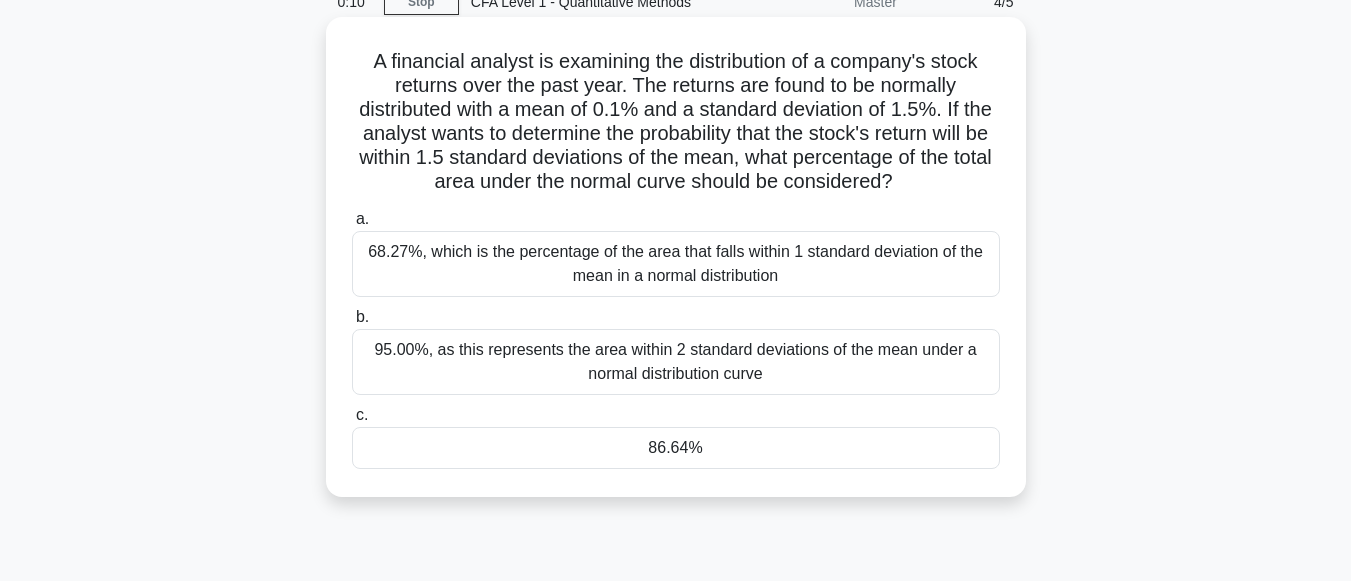 click on "95.00%, as this represents the area within 2 standard deviations of the mean under a normal distribution curve" at bounding box center (676, 362) 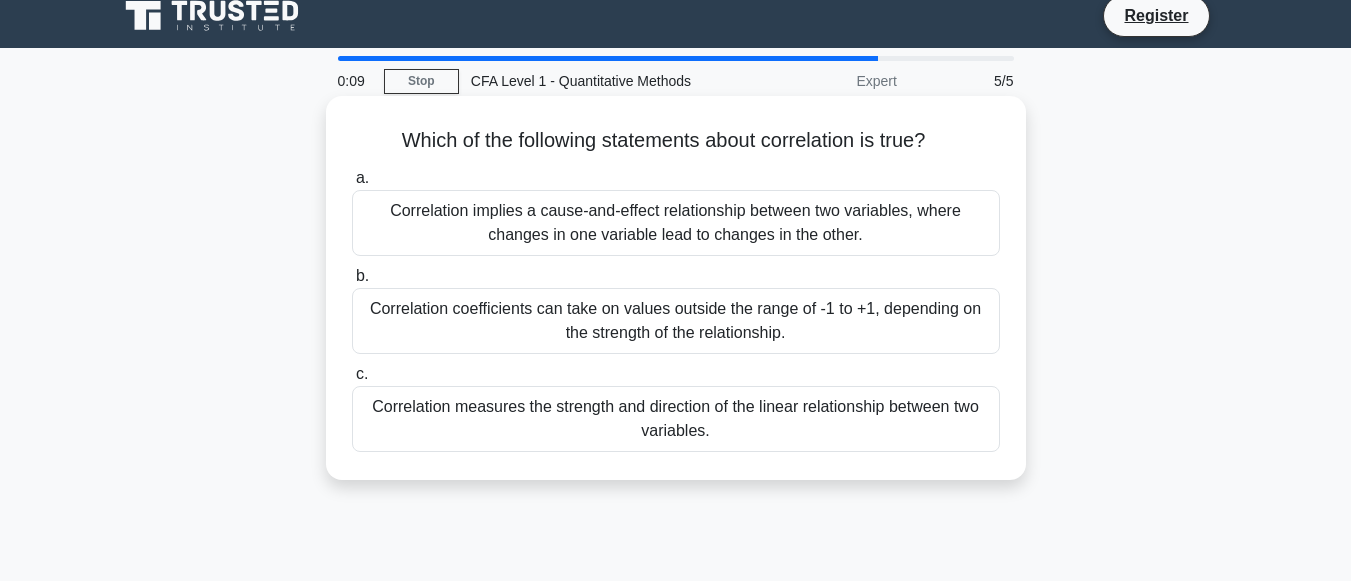 scroll, scrollTop: 0, scrollLeft: 0, axis: both 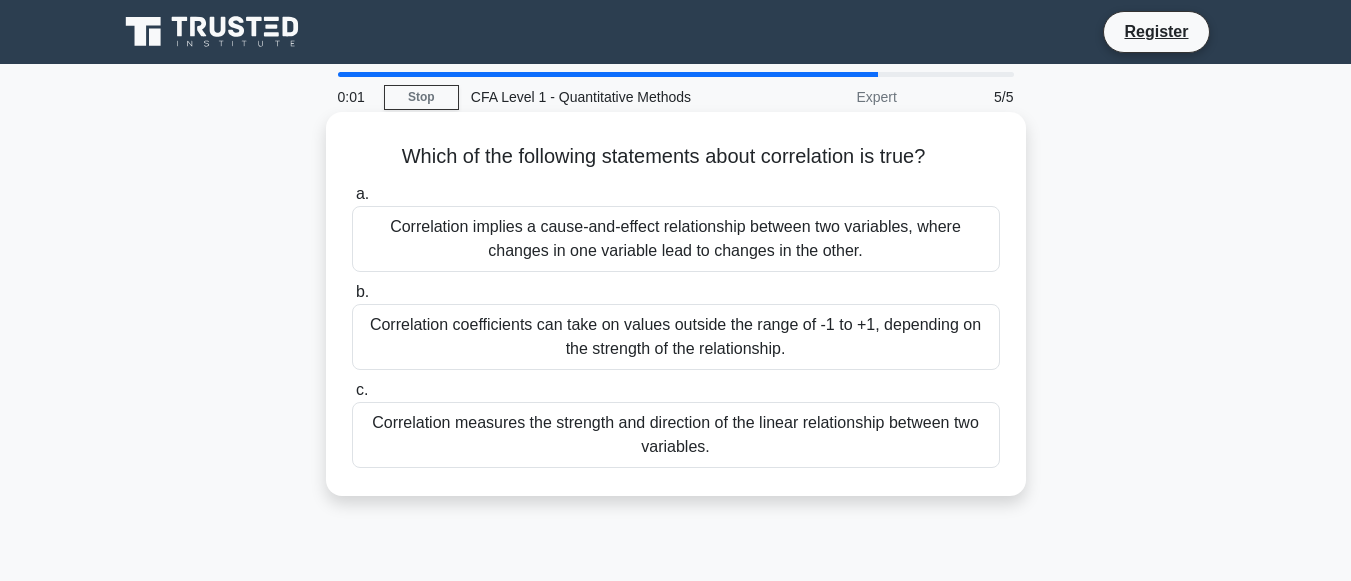 click on "Correlation implies a cause-and-effect relationship between two variables, where changes in one variable lead to changes in the other." at bounding box center [676, 239] 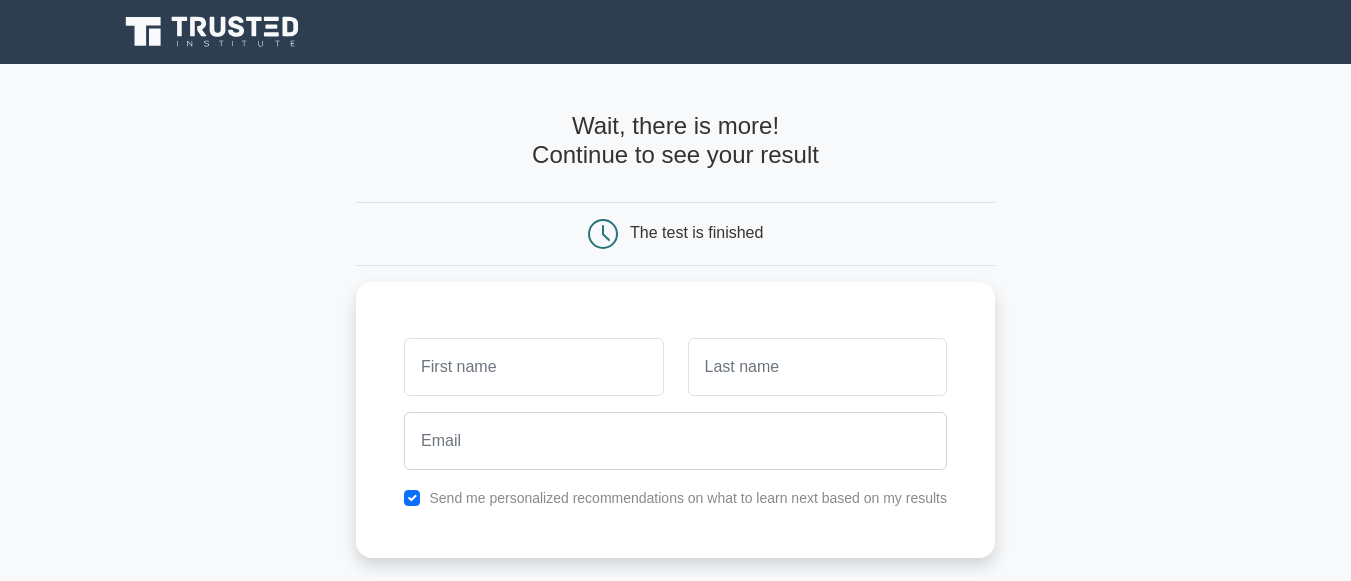 scroll, scrollTop: 0, scrollLeft: 0, axis: both 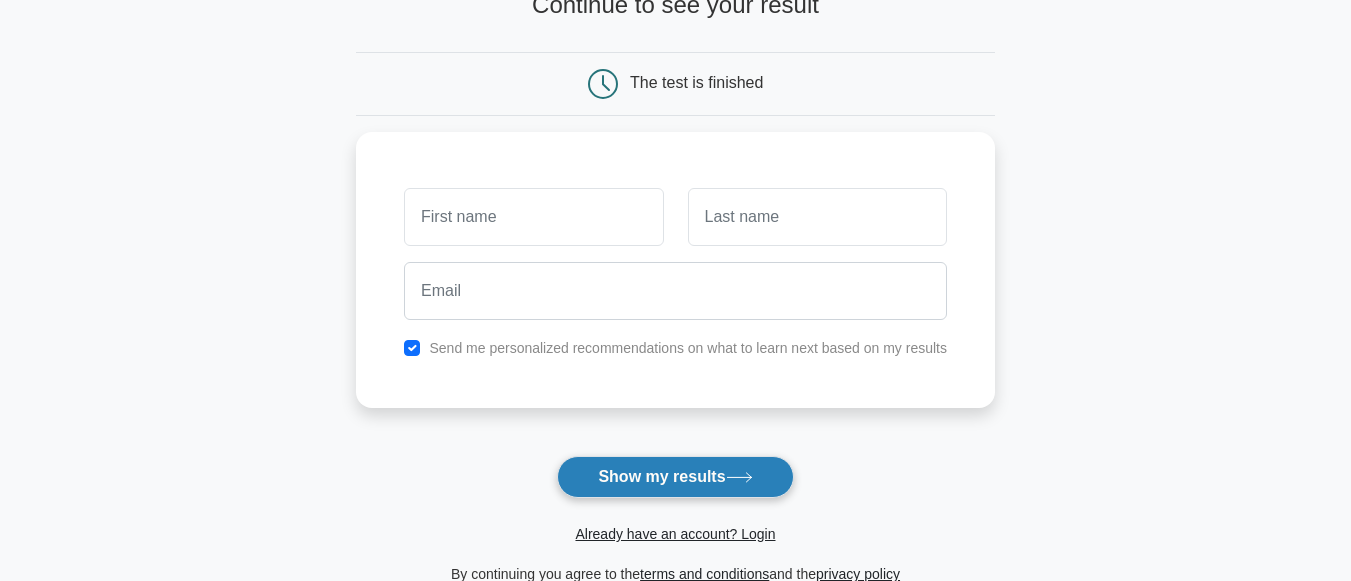 click on "Show my results" at bounding box center (675, 477) 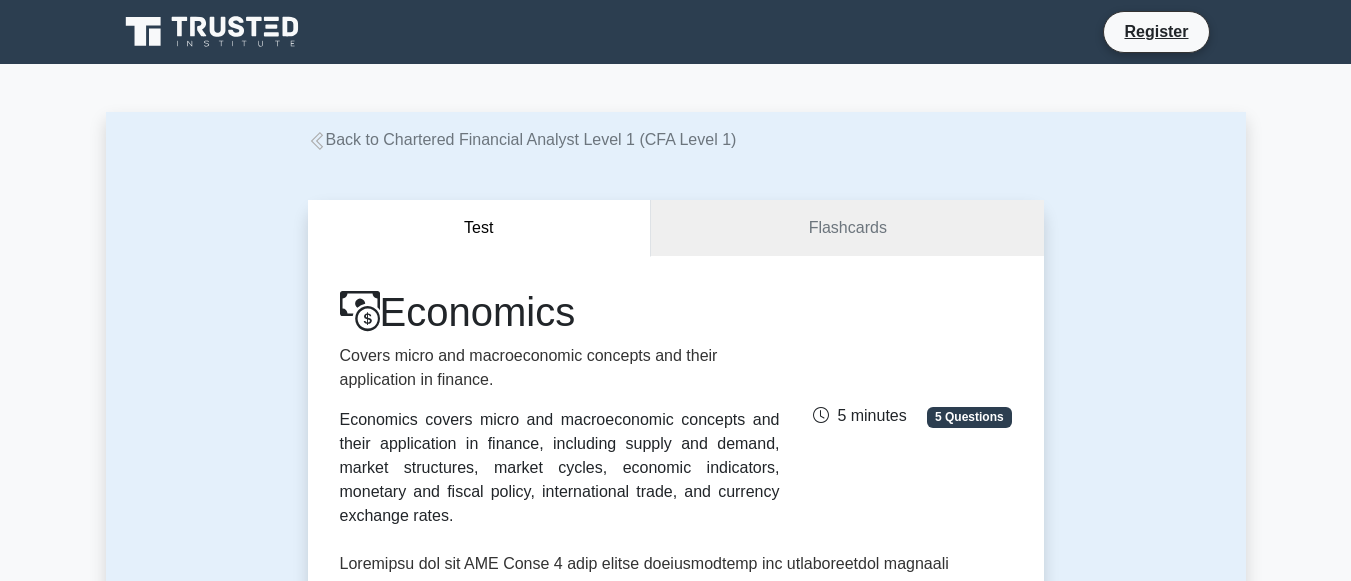 scroll, scrollTop: 0, scrollLeft: 0, axis: both 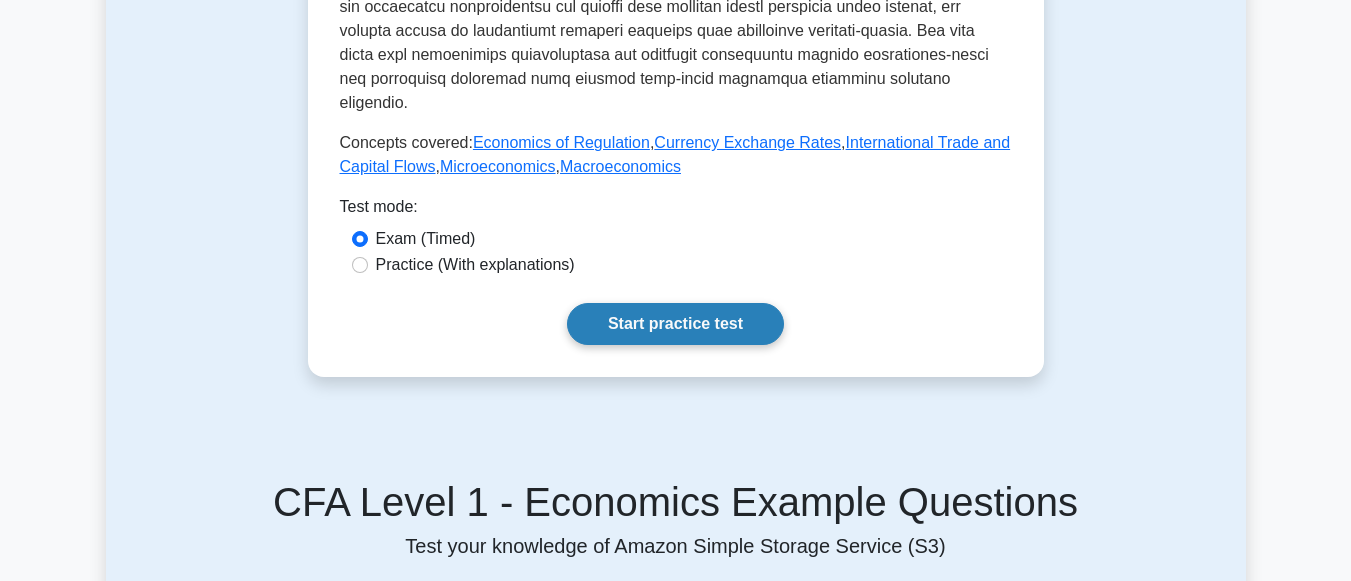 click on "Start practice test" at bounding box center (675, 324) 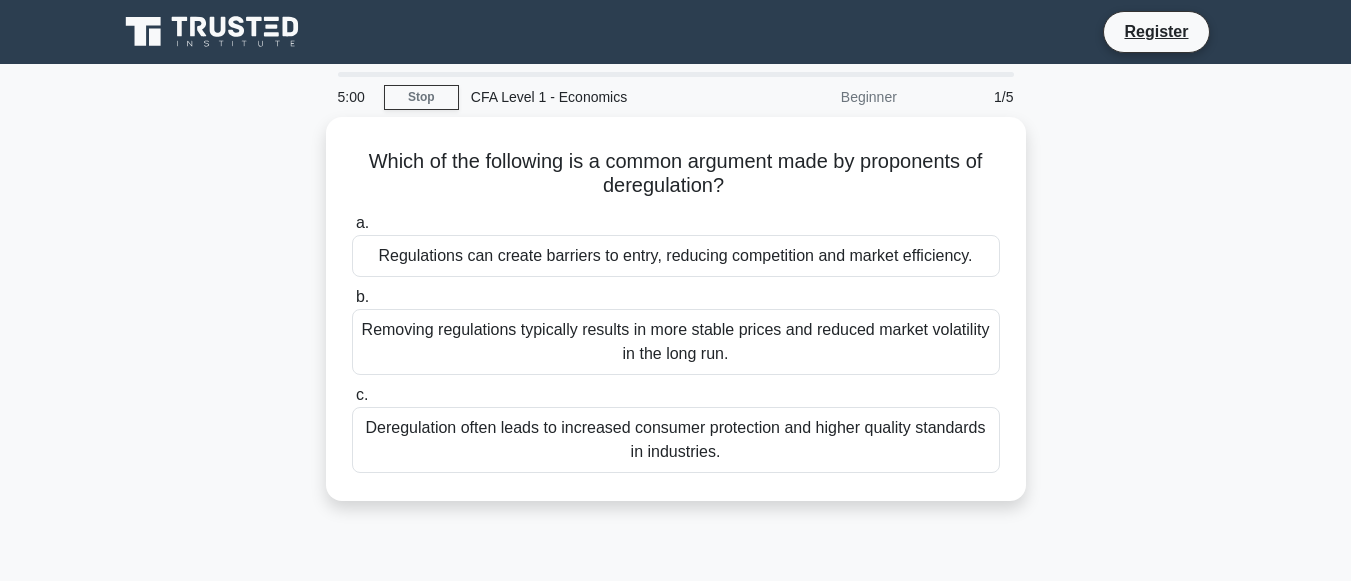 scroll, scrollTop: 0, scrollLeft: 0, axis: both 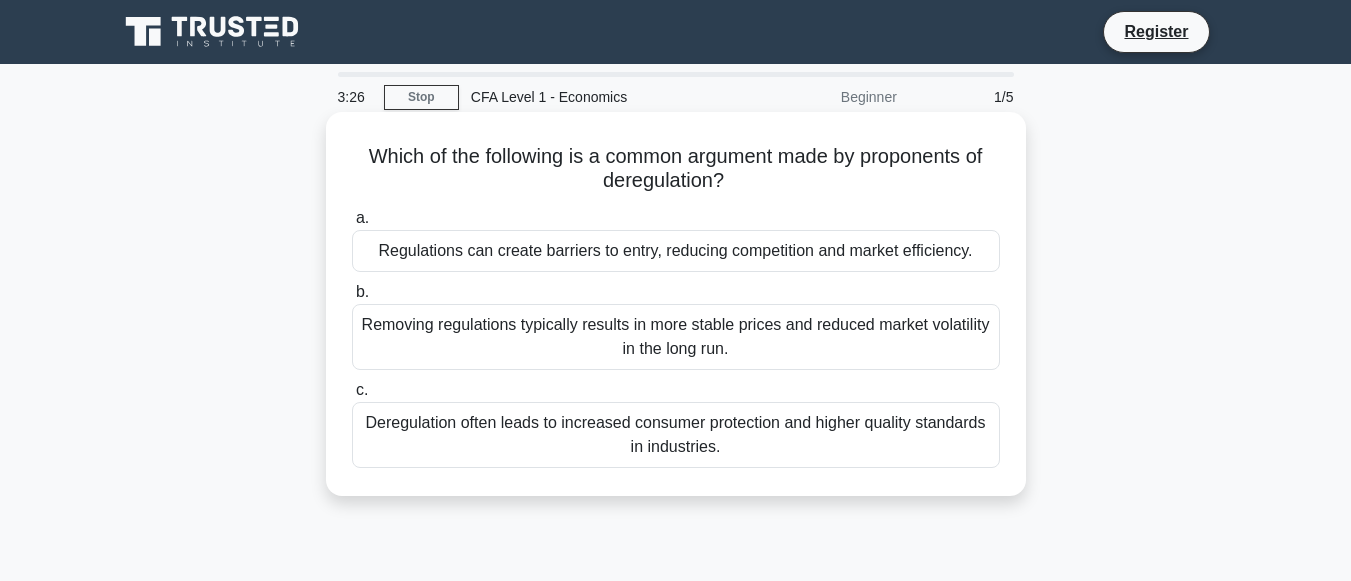 click on "Removing regulations typically results in more stable prices and reduced market volatility in the long run." at bounding box center [676, 337] 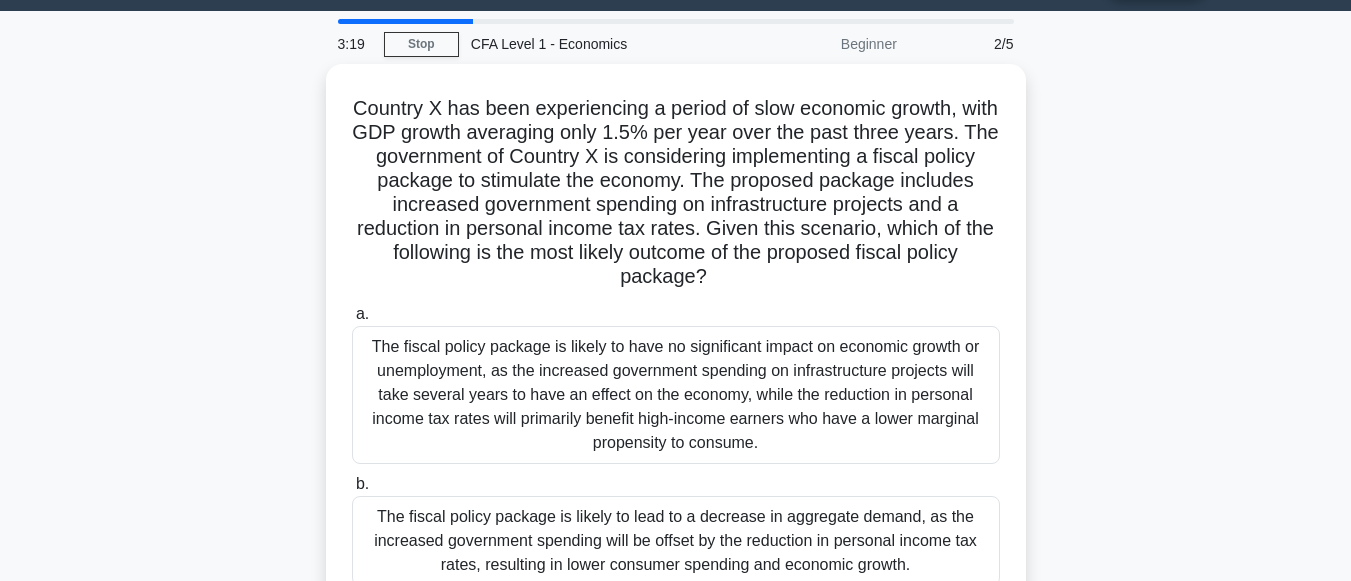 scroll, scrollTop: 55, scrollLeft: 0, axis: vertical 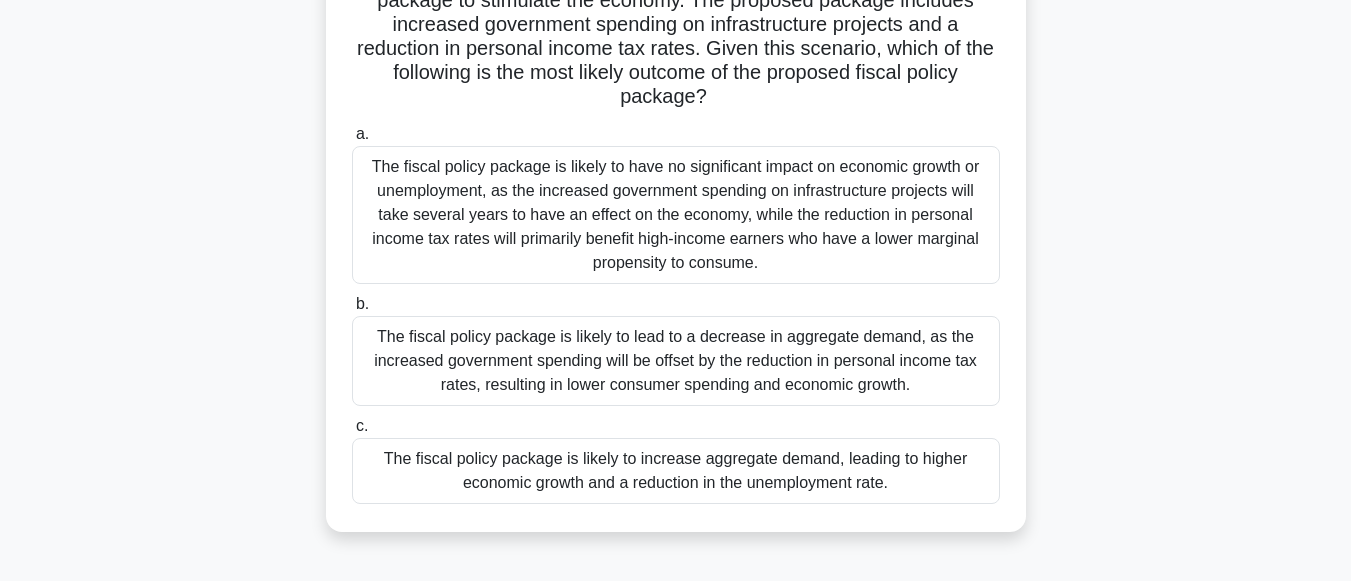 click on "The fiscal policy package is likely to increase aggregate demand, leading to higher economic growth and a reduction in the unemployment rate." at bounding box center (676, 471) 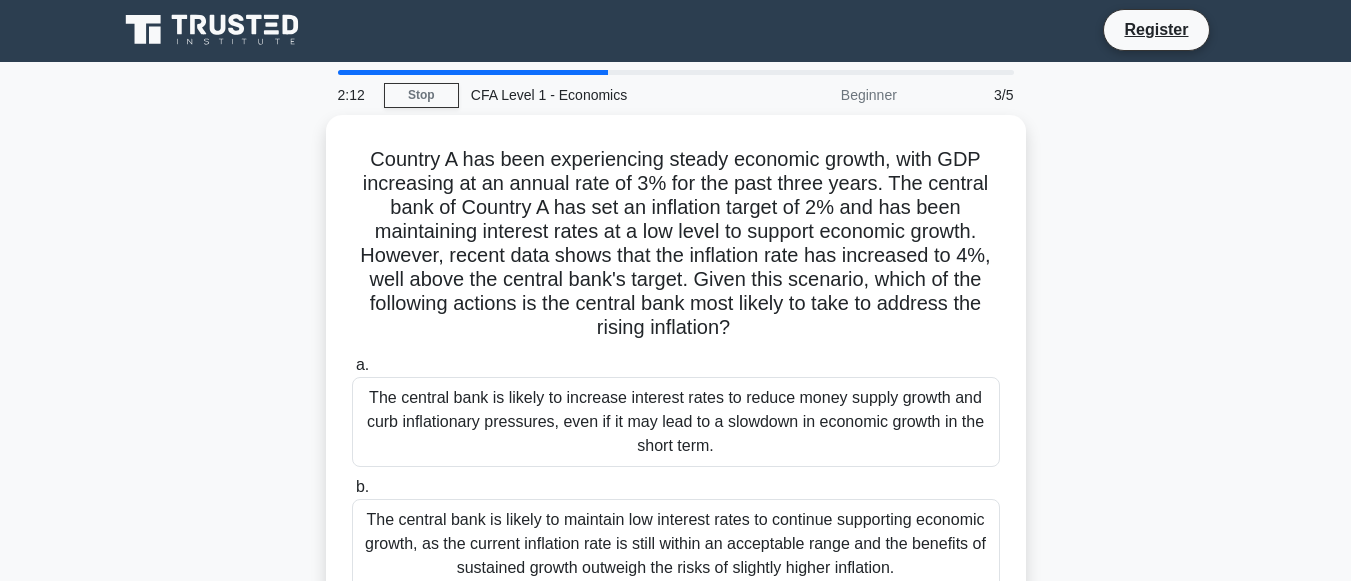 scroll, scrollTop: 0, scrollLeft: 0, axis: both 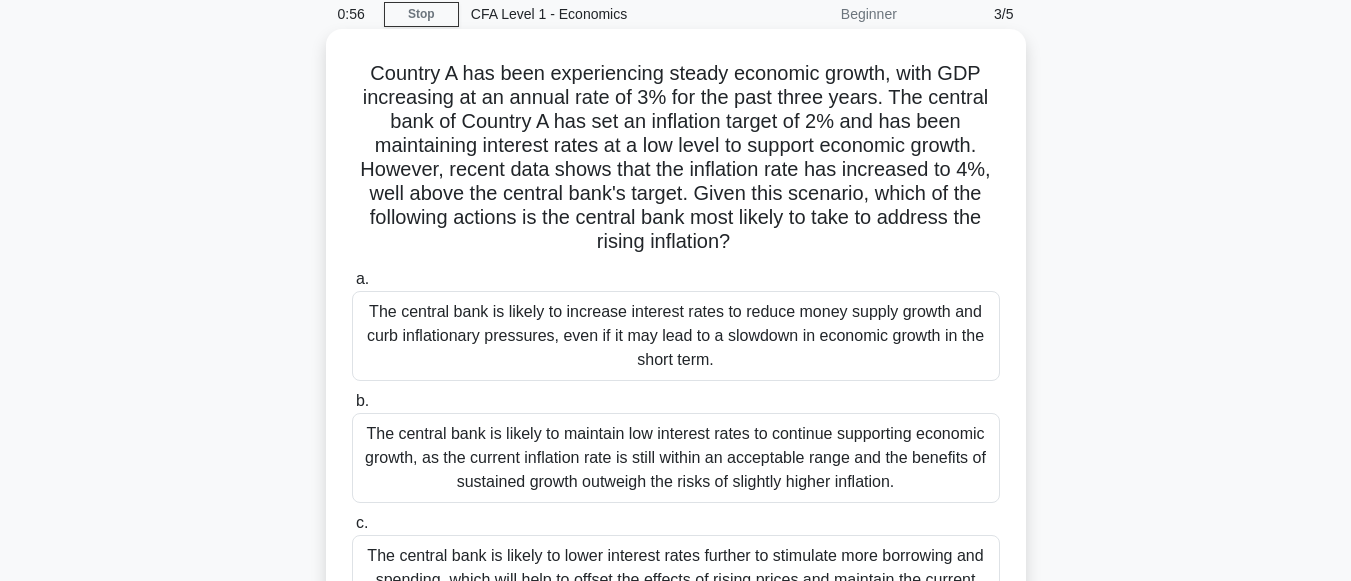 click on "The central bank is likely to increase interest rates to reduce money supply growth and curb inflationary pressures, even if it may lead to a slowdown in economic growth in the short term." at bounding box center (676, 336) 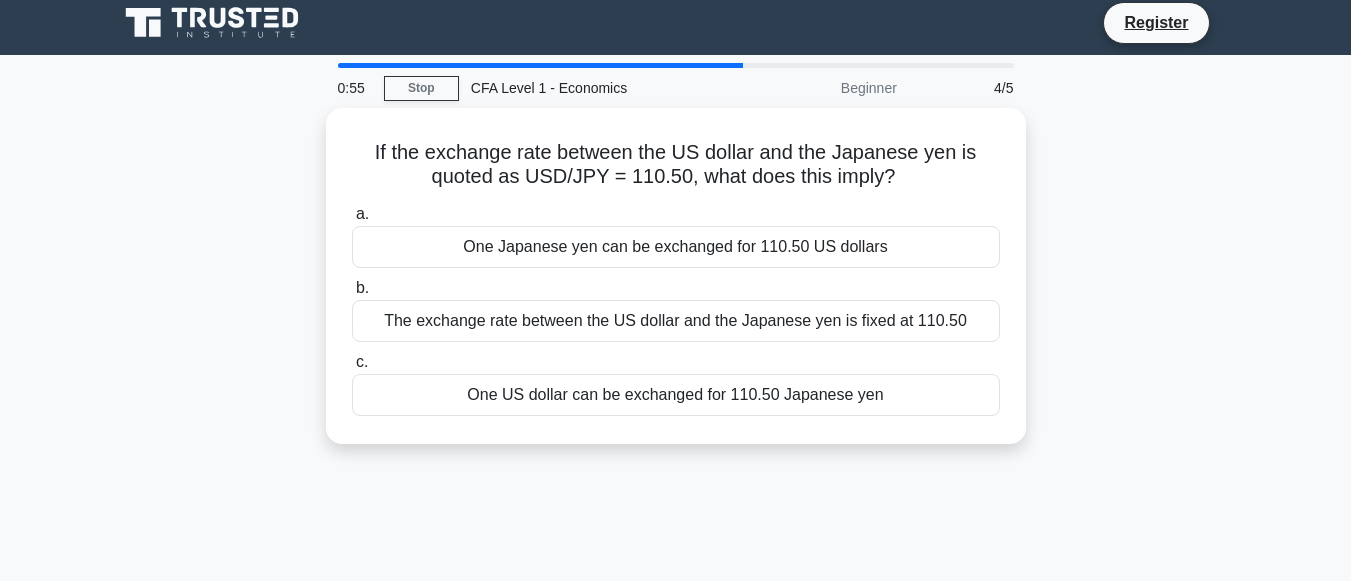 scroll, scrollTop: 0, scrollLeft: 0, axis: both 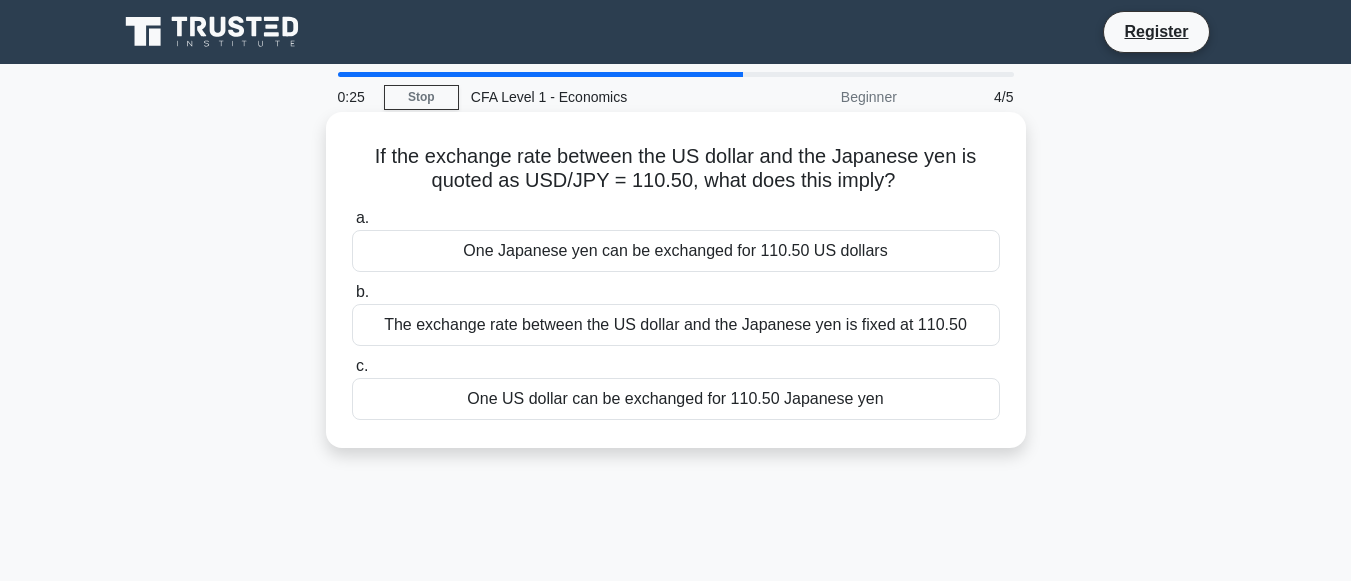 click on "One US dollar can be exchanged for 110.50 Japanese yen" at bounding box center [676, 399] 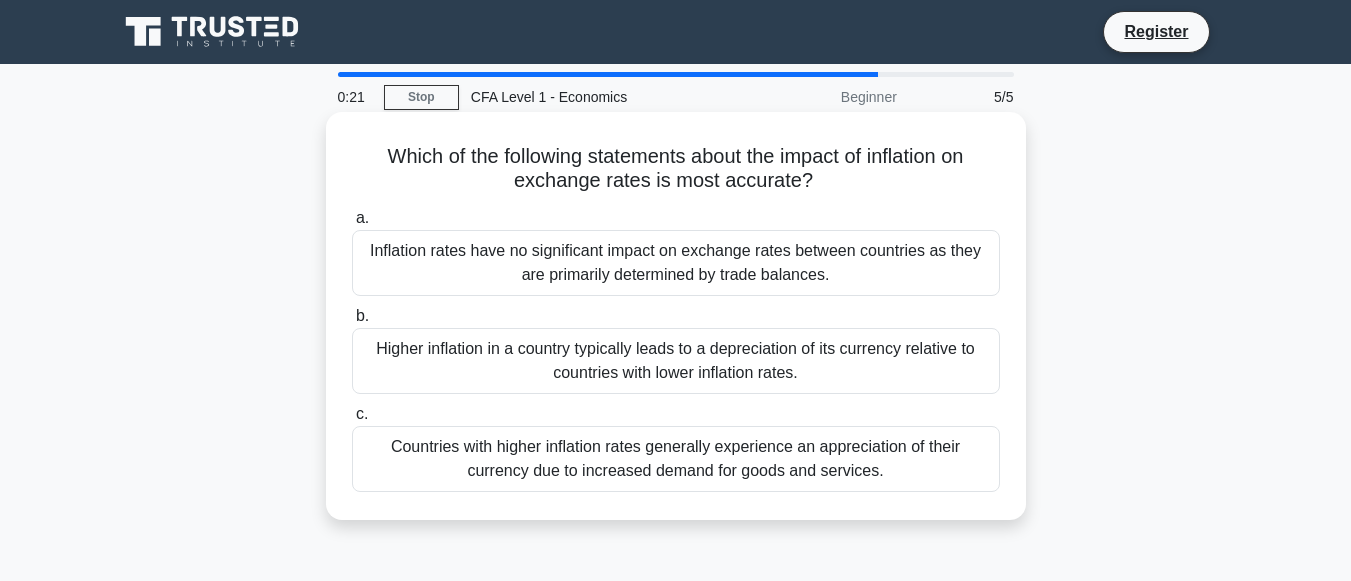 drag, startPoint x: 1011, startPoint y: 27, endPoint x: 802, endPoint y: 233, distance: 293.45697 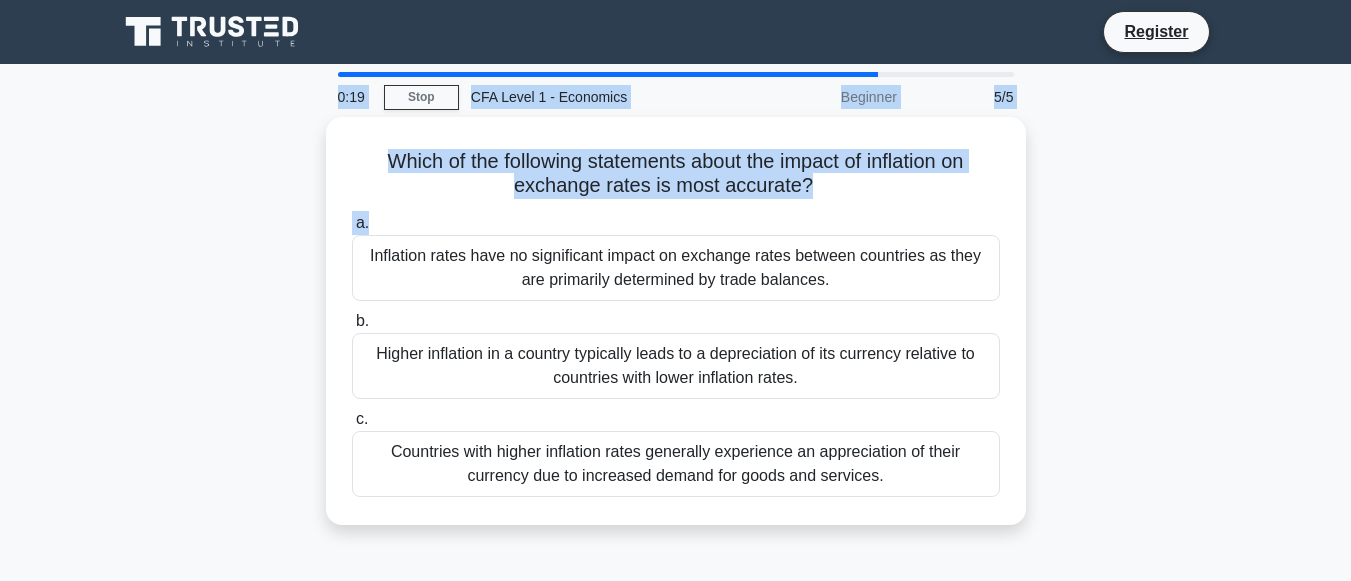 click on "Which of the following statements about the impact of inflation on exchange rates is most accurate?
.spinner_0XTQ{transform-origin:center;animation:spinner_y6GP .75s linear infinite}@keyframes spinner_y6GP{100%{transform:rotate(360deg)}}
a.
Inflation rates have no significant impact on exchange rates between countries as they are primarily determined by trade balances.
b." at bounding box center (676, 333) 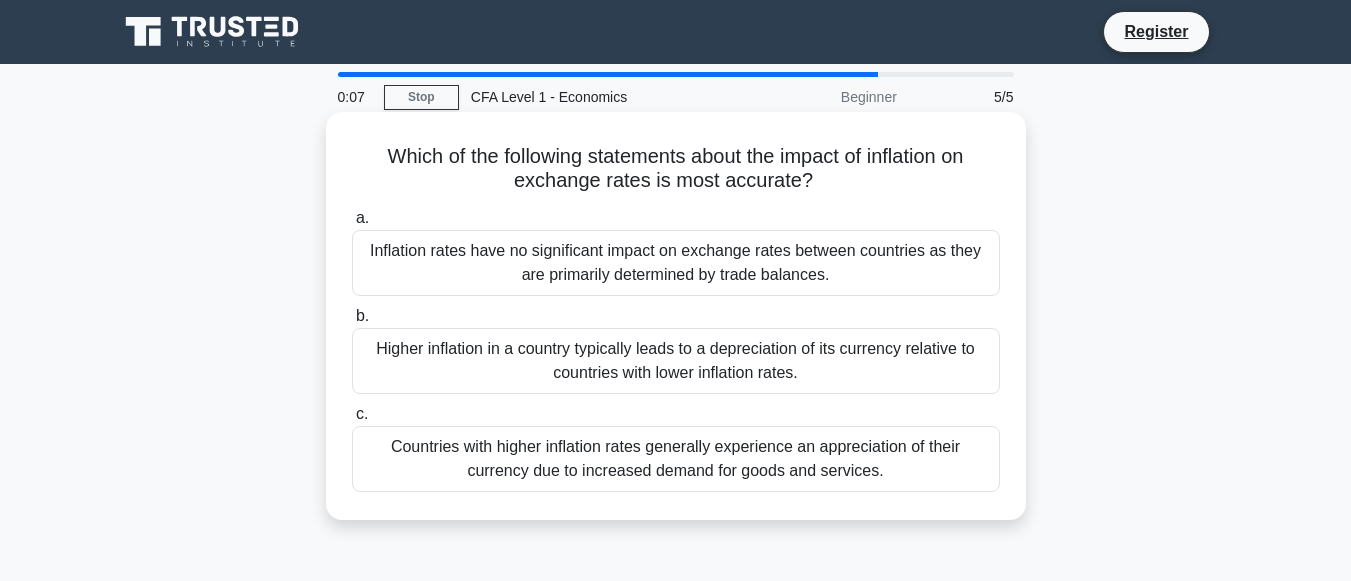 click on "Higher inflation in a country typically leads to a depreciation of its currency relative to countries with lower inflation rates." at bounding box center (676, 361) 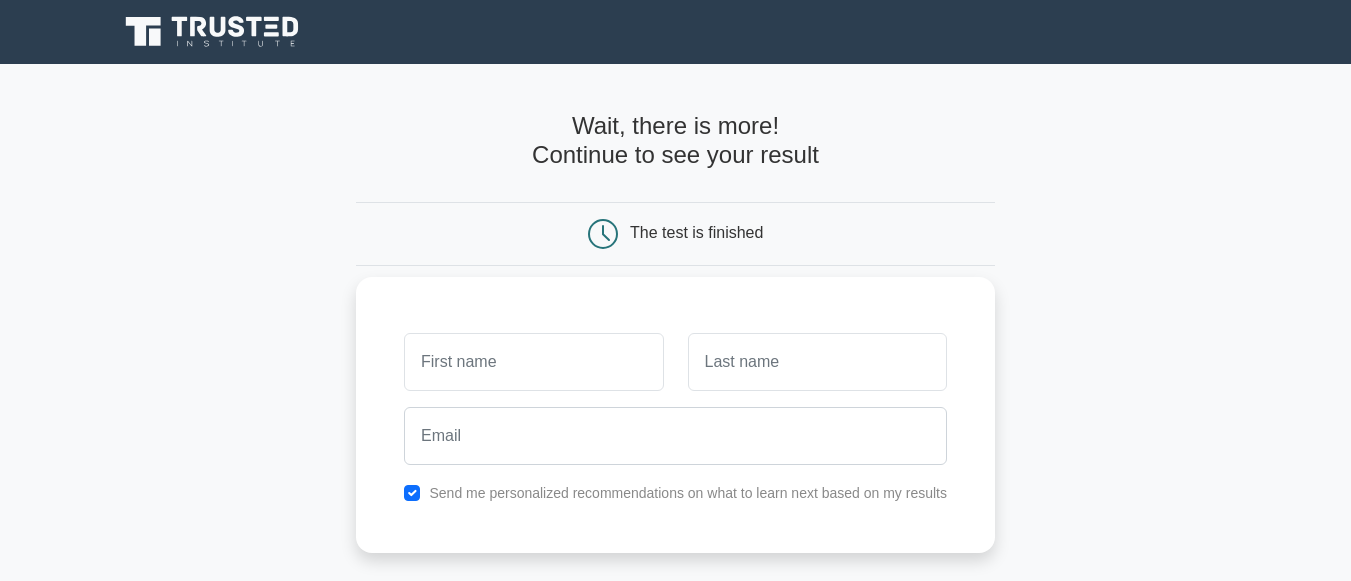 scroll, scrollTop: 0, scrollLeft: 0, axis: both 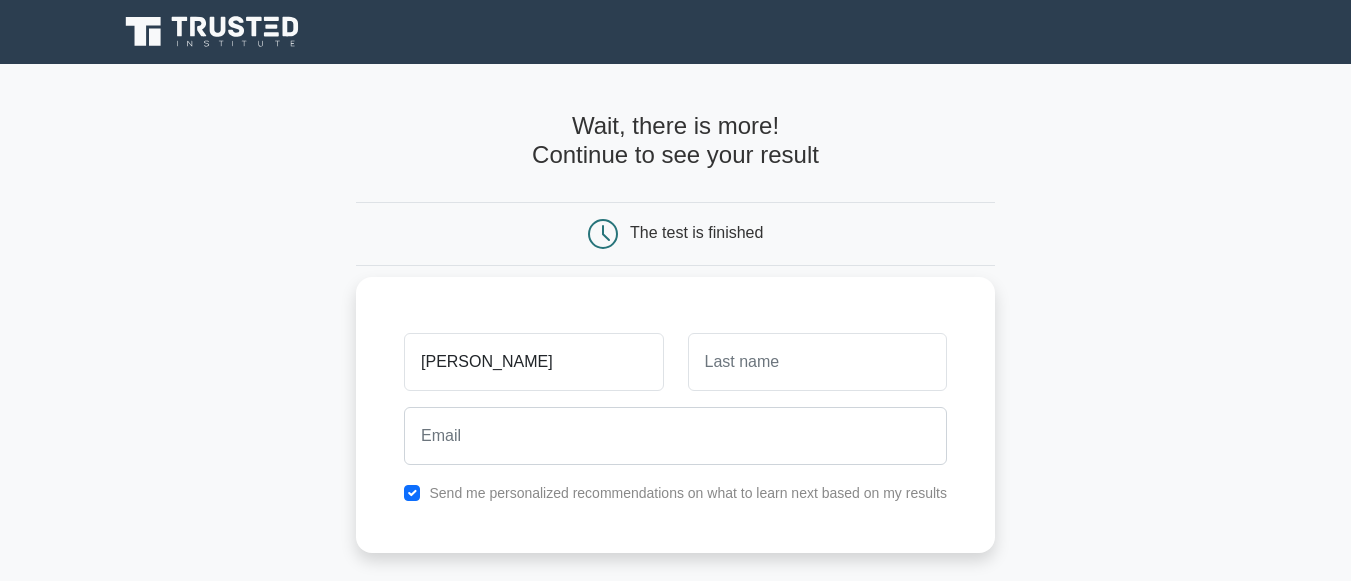 type on "[PERSON_NAME]" 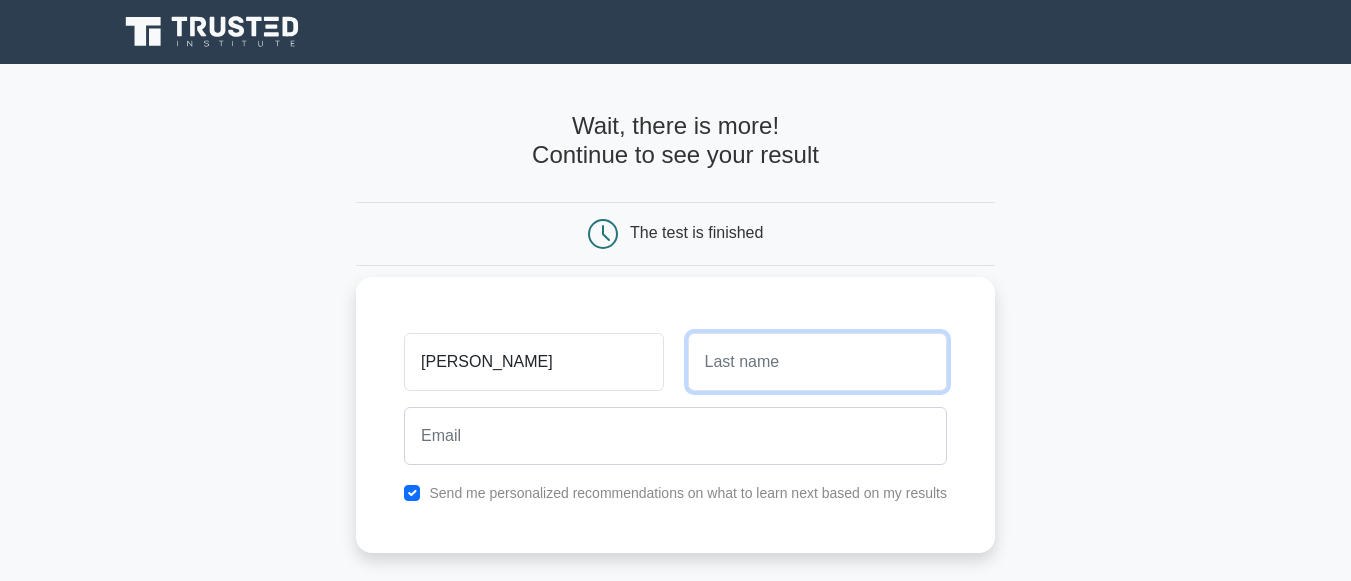 click at bounding box center (817, 362) 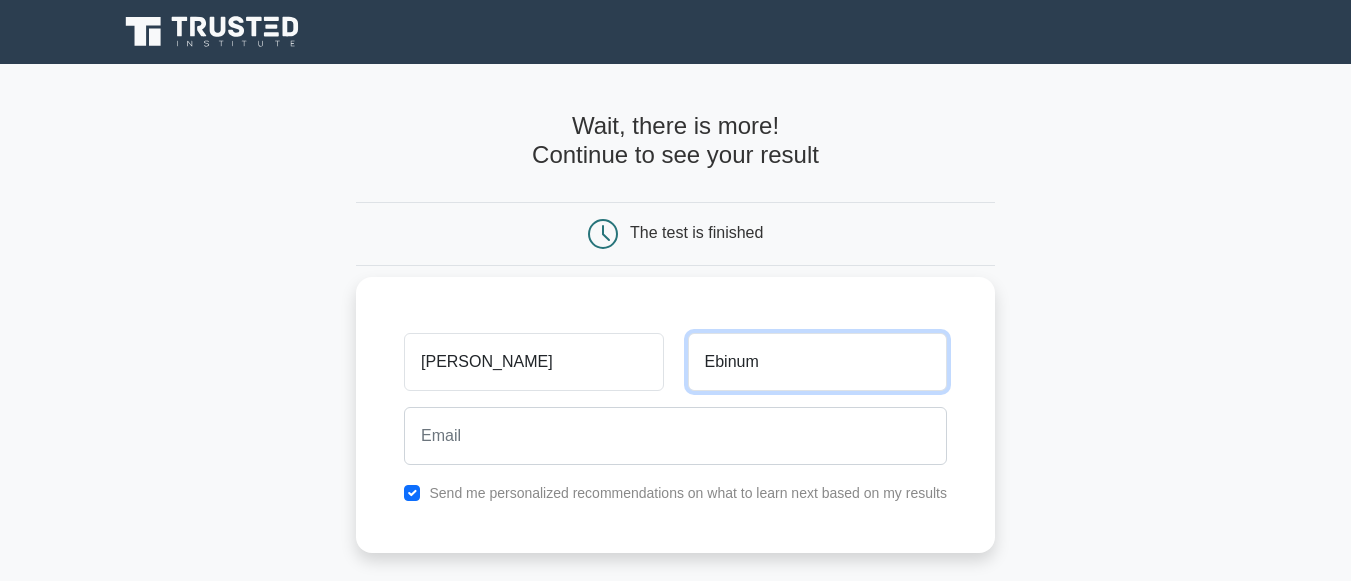 type on "Ebinum" 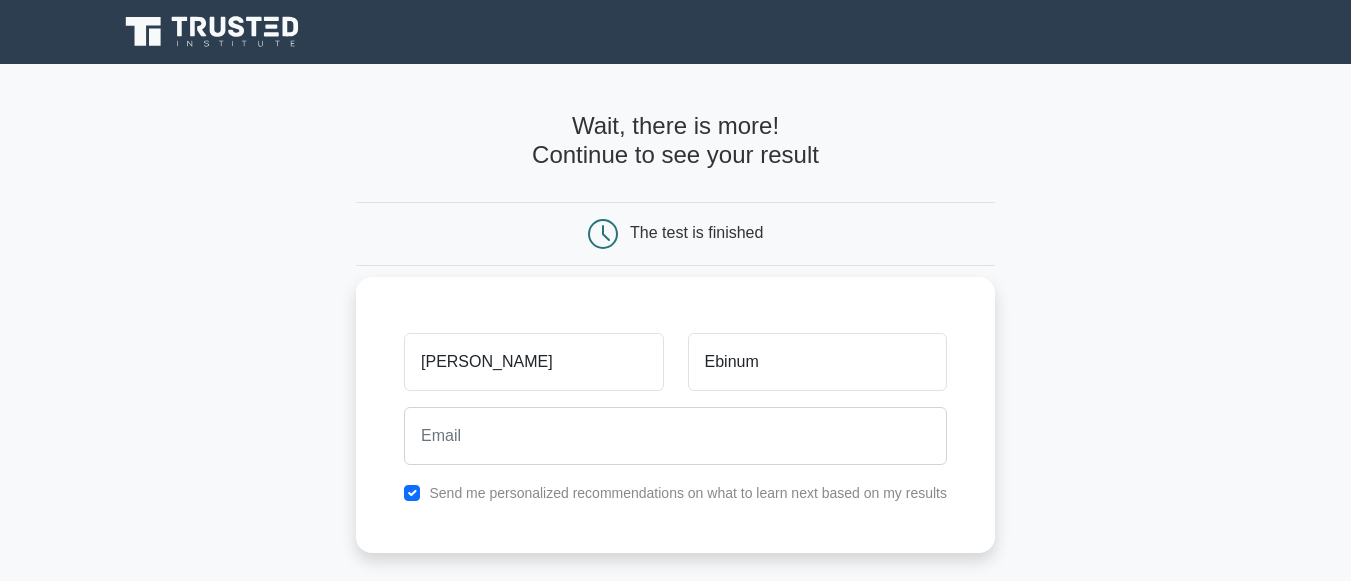 click at bounding box center [675, 436] 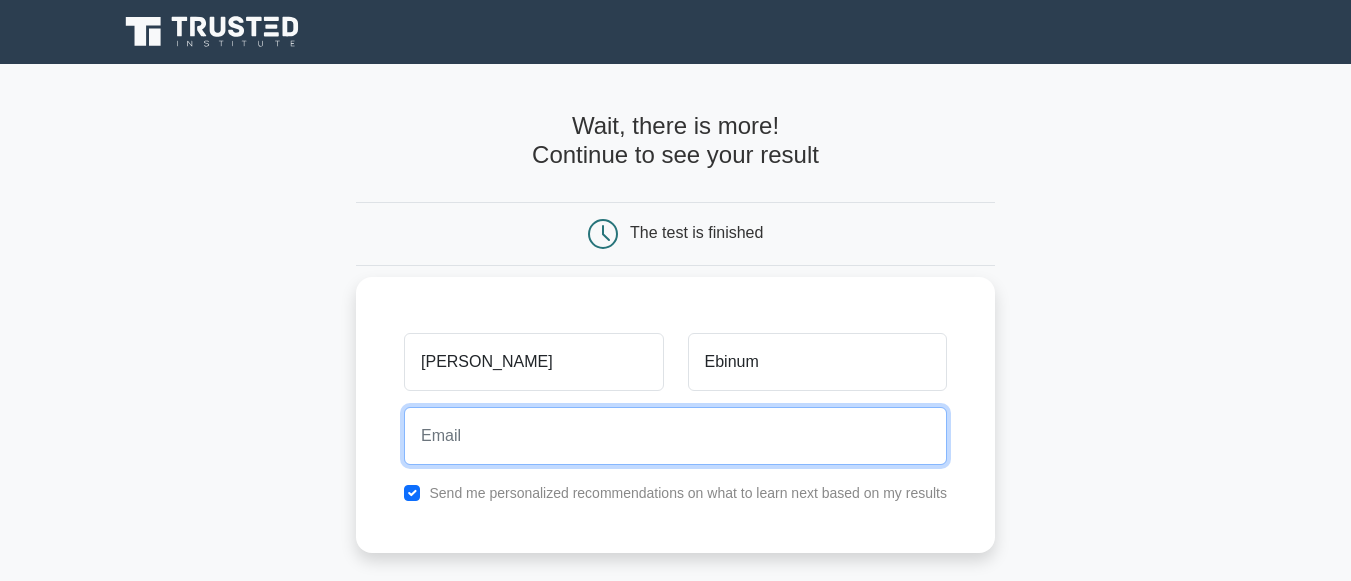 click at bounding box center (675, 436) 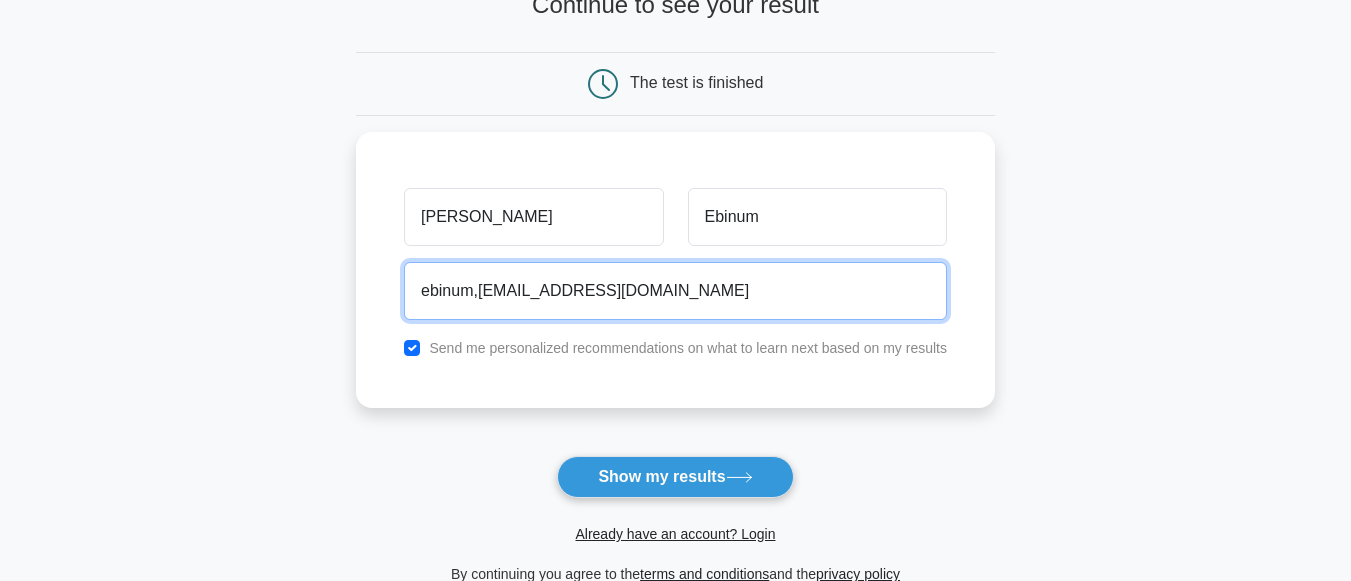 scroll, scrollTop: 153, scrollLeft: 0, axis: vertical 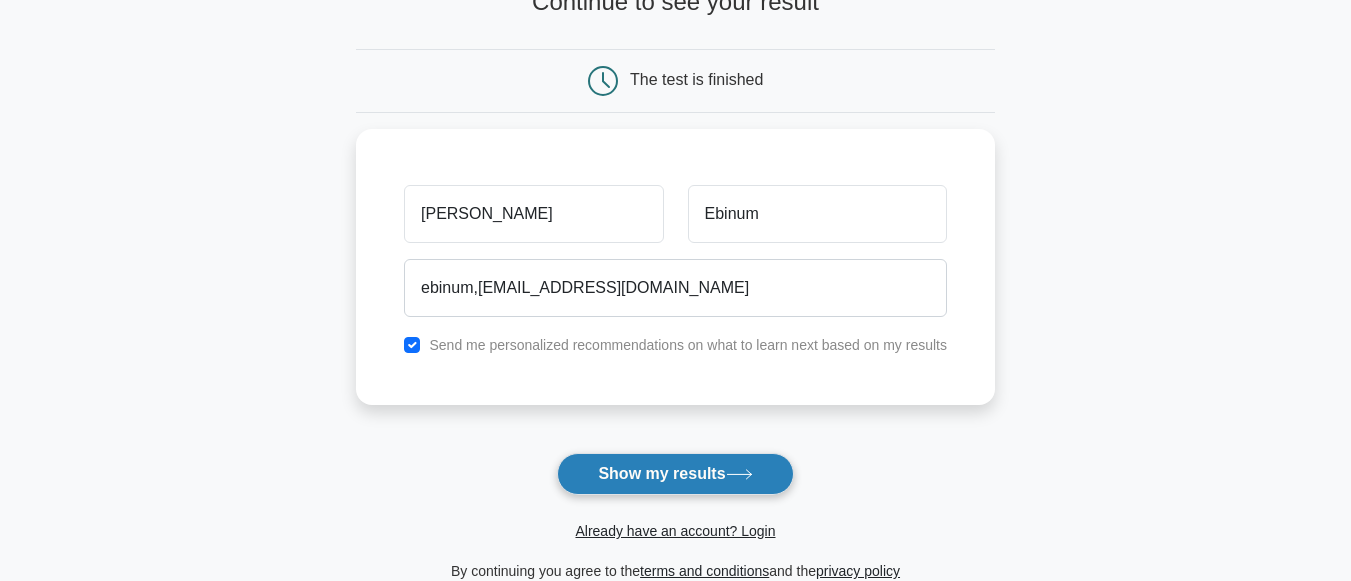 click on "Show my results" at bounding box center [675, 474] 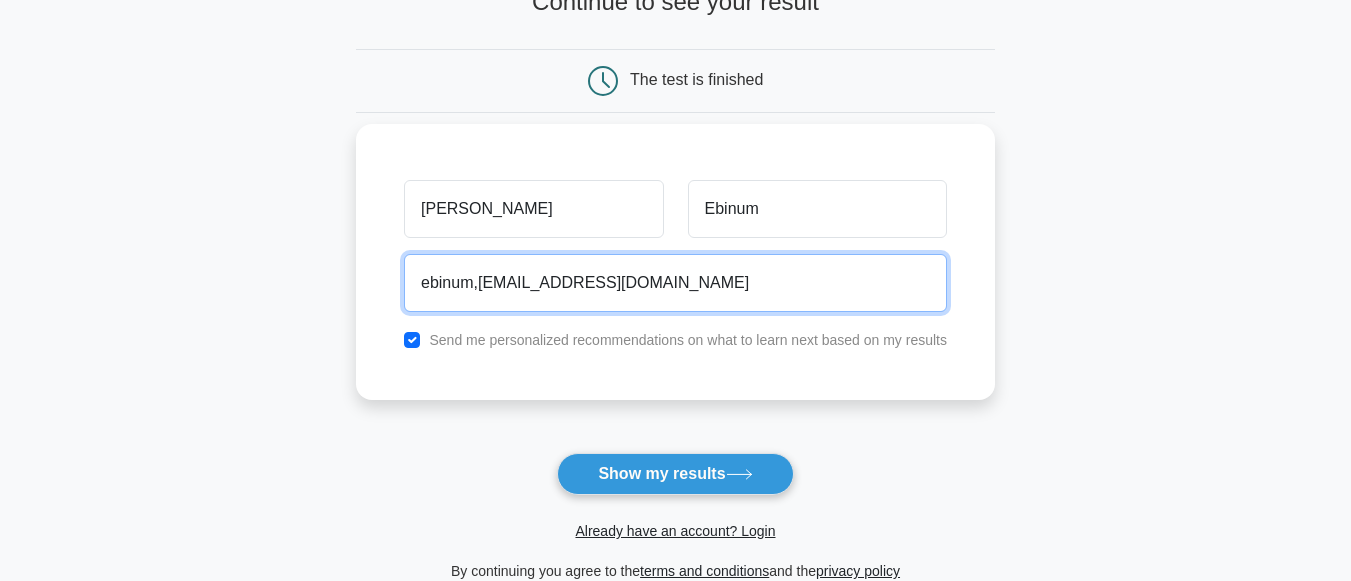 click on "ebinum,ikechukwu@yahoo.com" at bounding box center [675, 283] 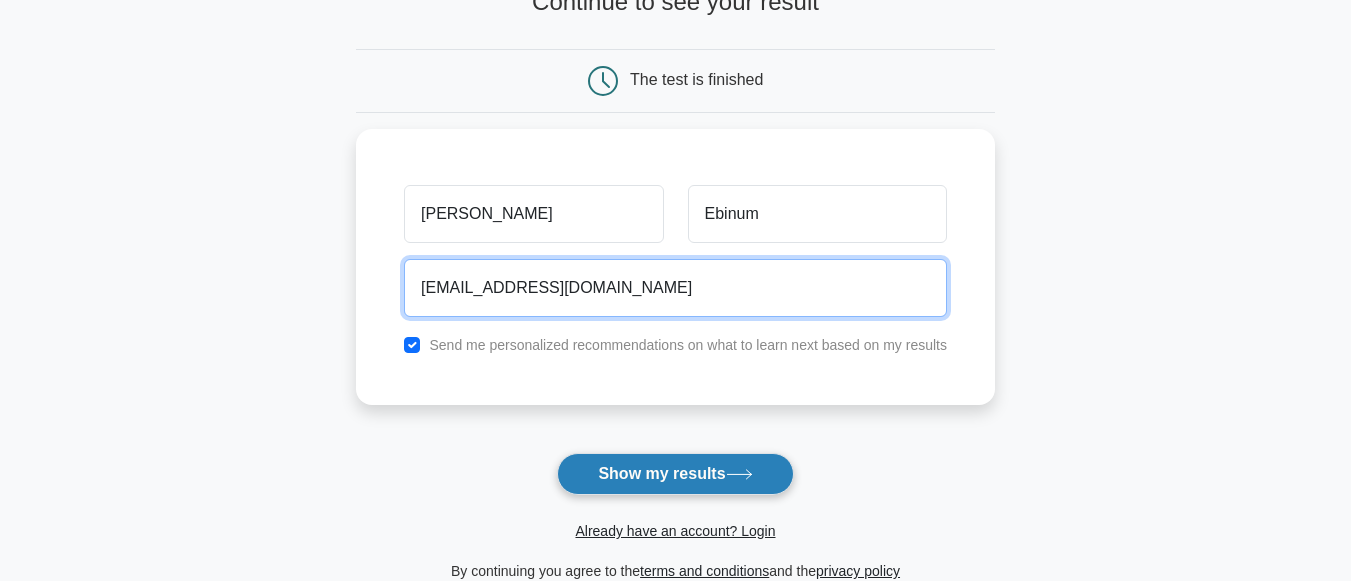 type on "ebinum.ikechukwu@yahoo.com" 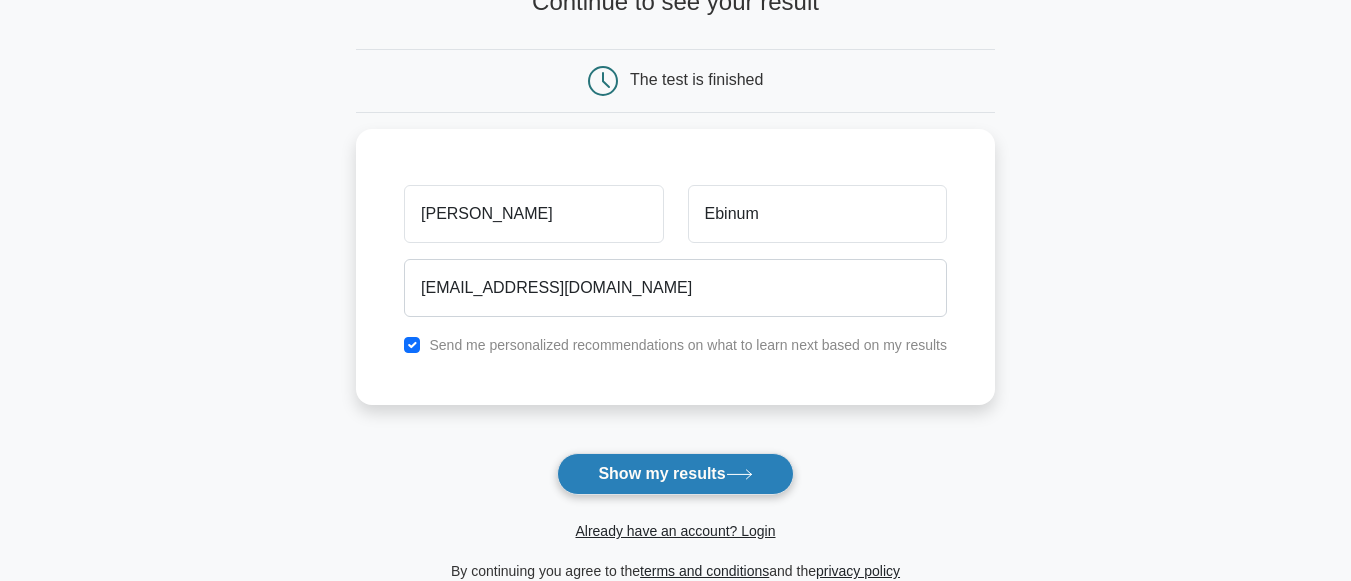 click on "Show my results" at bounding box center [675, 474] 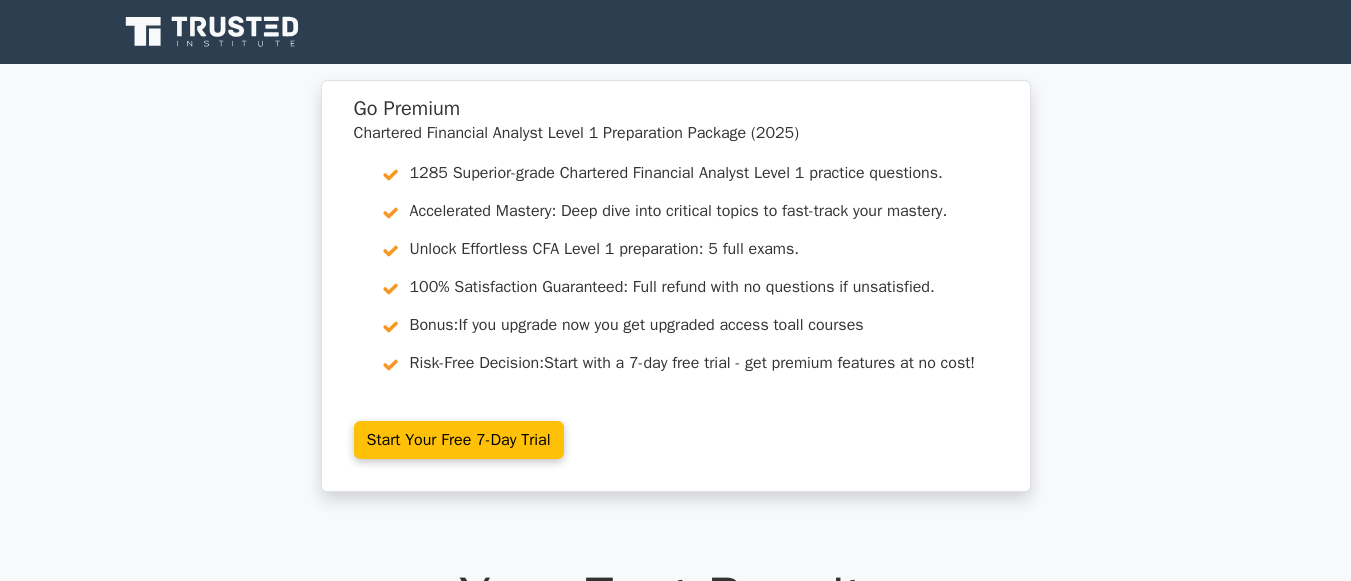 scroll, scrollTop: 0, scrollLeft: 0, axis: both 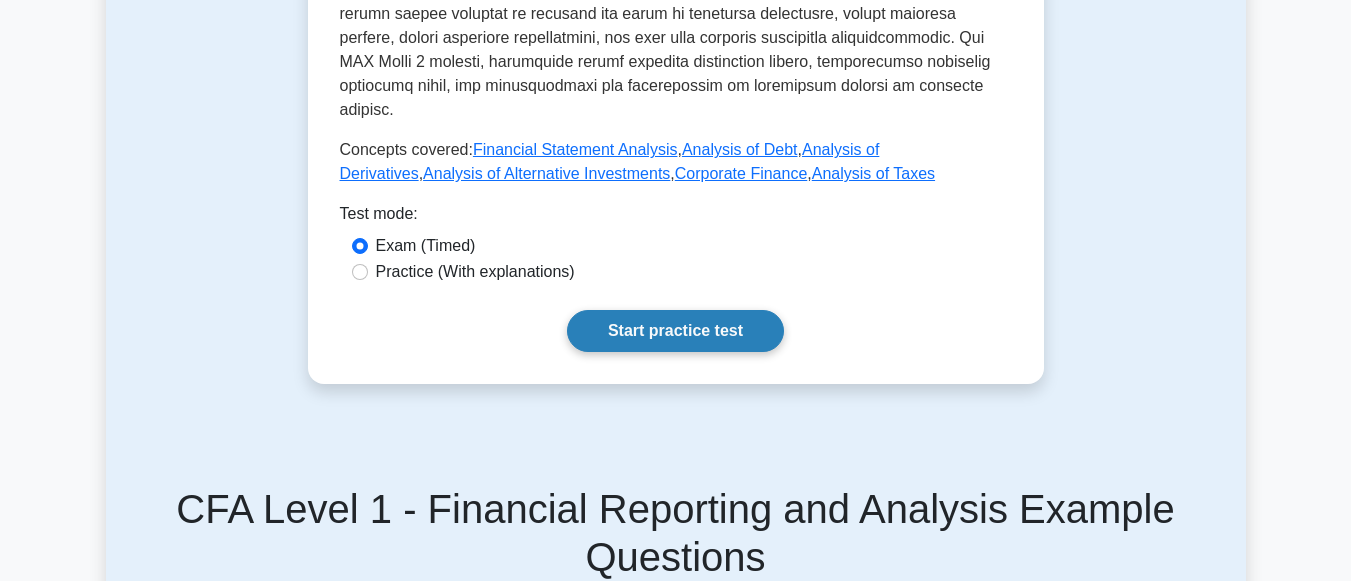 click on "Start practice test" at bounding box center [675, 331] 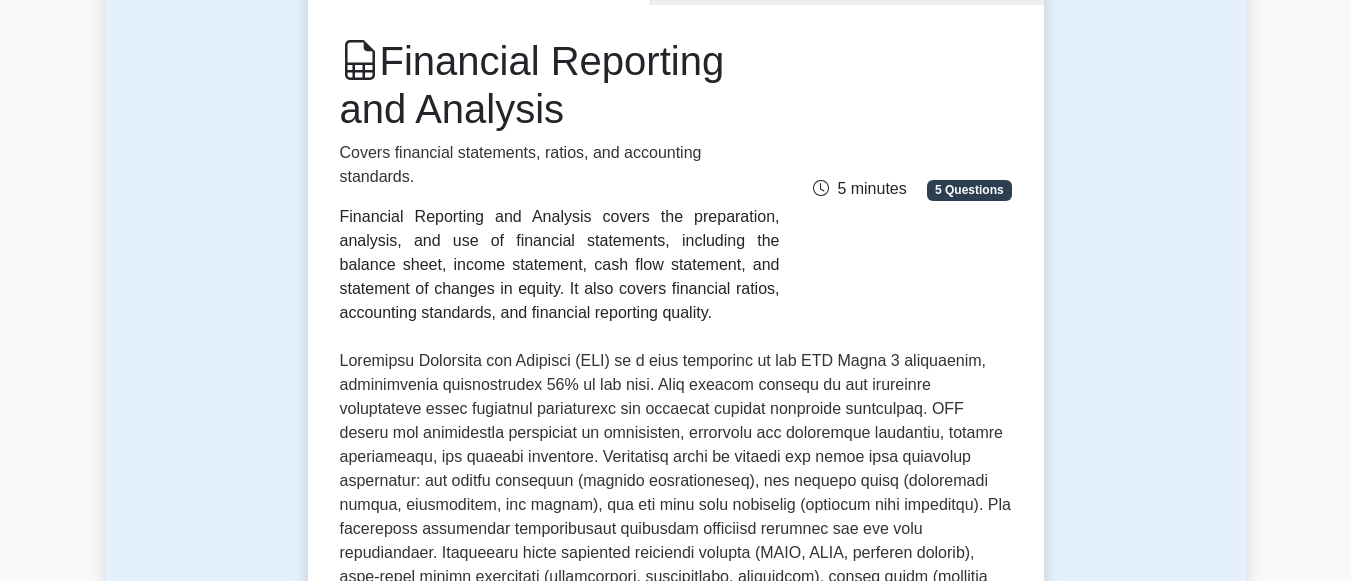 scroll, scrollTop: 244, scrollLeft: 0, axis: vertical 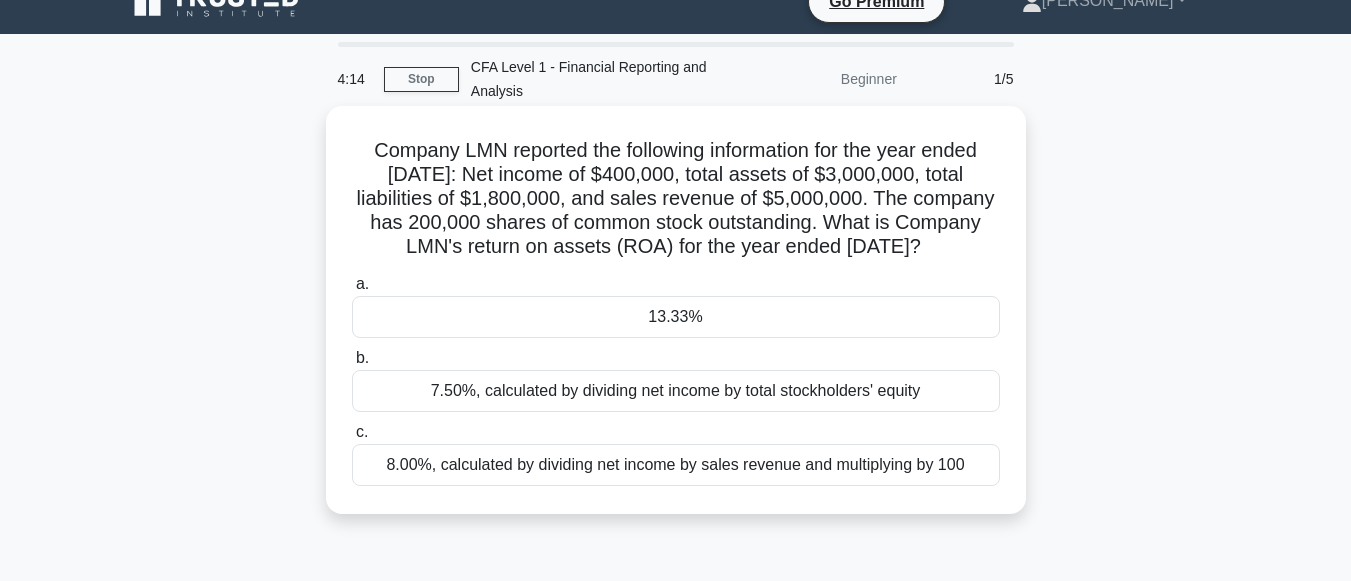 click on "13.33%" at bounding box center [676, 317] 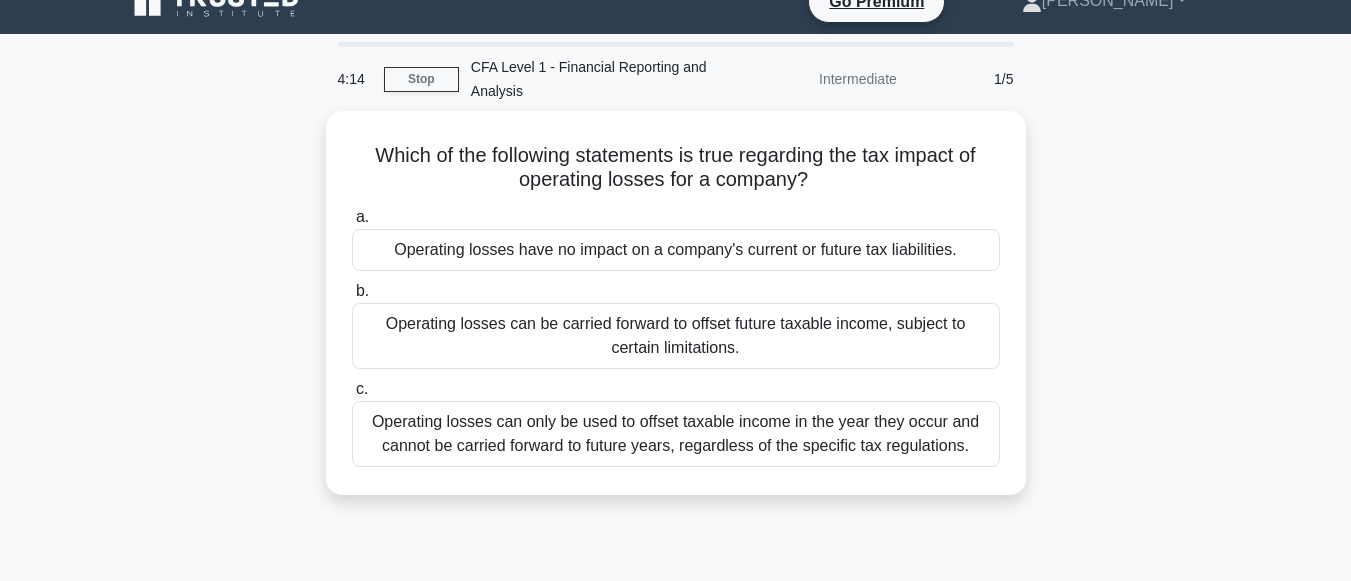 scroll, scrollTop: 0, scrollLeft: 0, axis: both 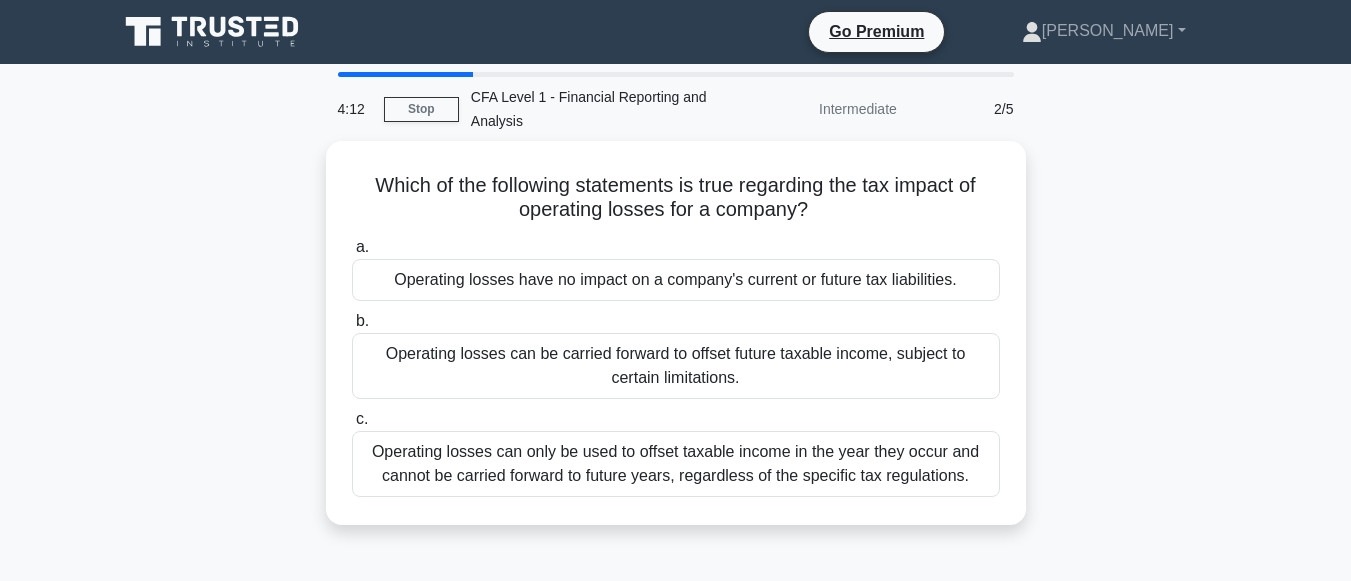 click on "Which of the following statements is true regarding the tax impact of operating losses for a company?
.spinner_0XTQ{transform-origin:center;animation:spinner_y6GP .75s linear infinite}@keyframes spinner_y6GP{100%{transform:rotate(360deg)}}
a.
Operating losses have no impact on a company's current or future tax liabilities.
b. c." at bounding box center [676, 345] 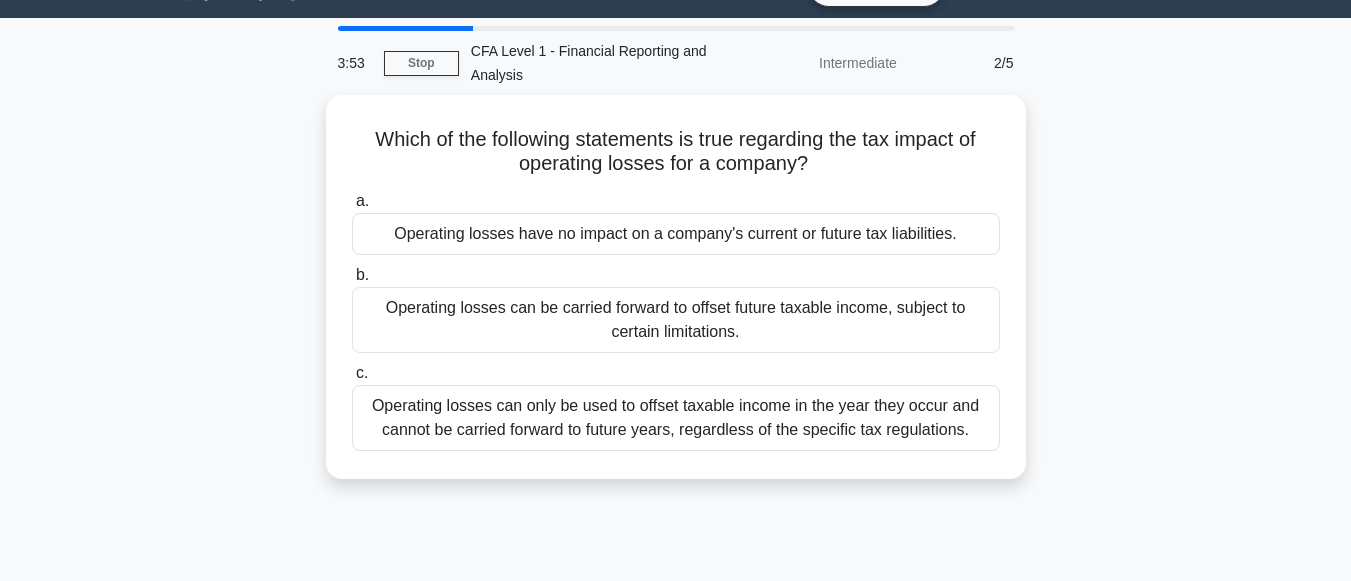 scroll, scrollTop: 50, scrollLeft: 0, axis: vertical 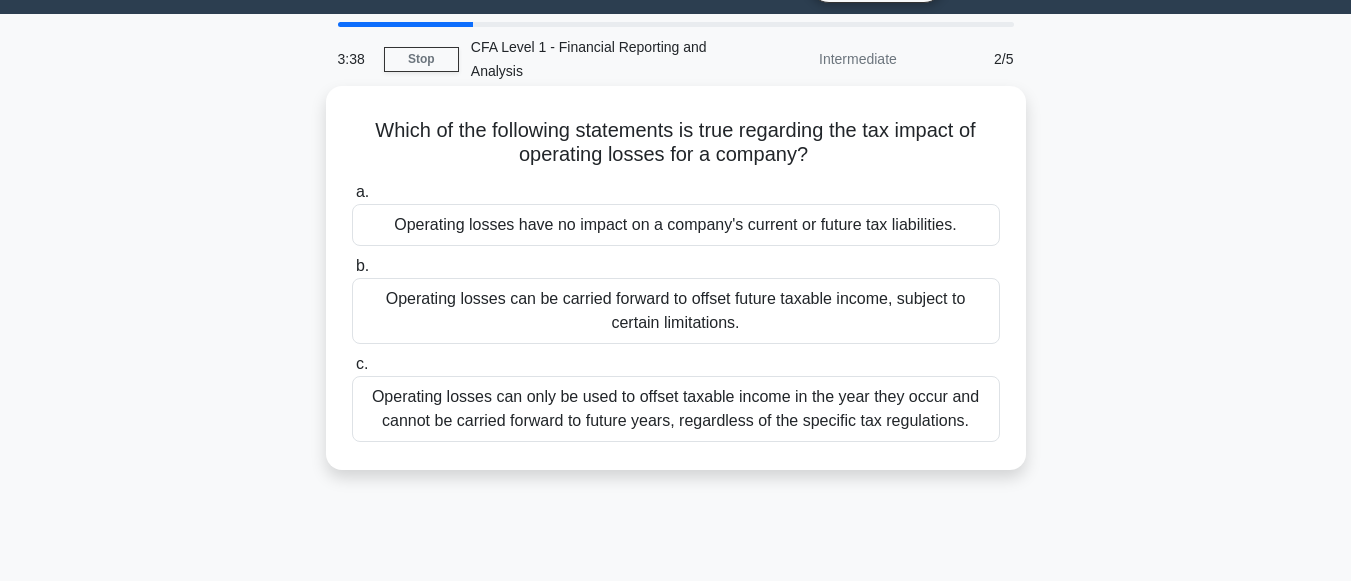 click on "Operating losses can be carried forward to offset future taxable income, subject to certain limitations." at bounding box center [676, 311] 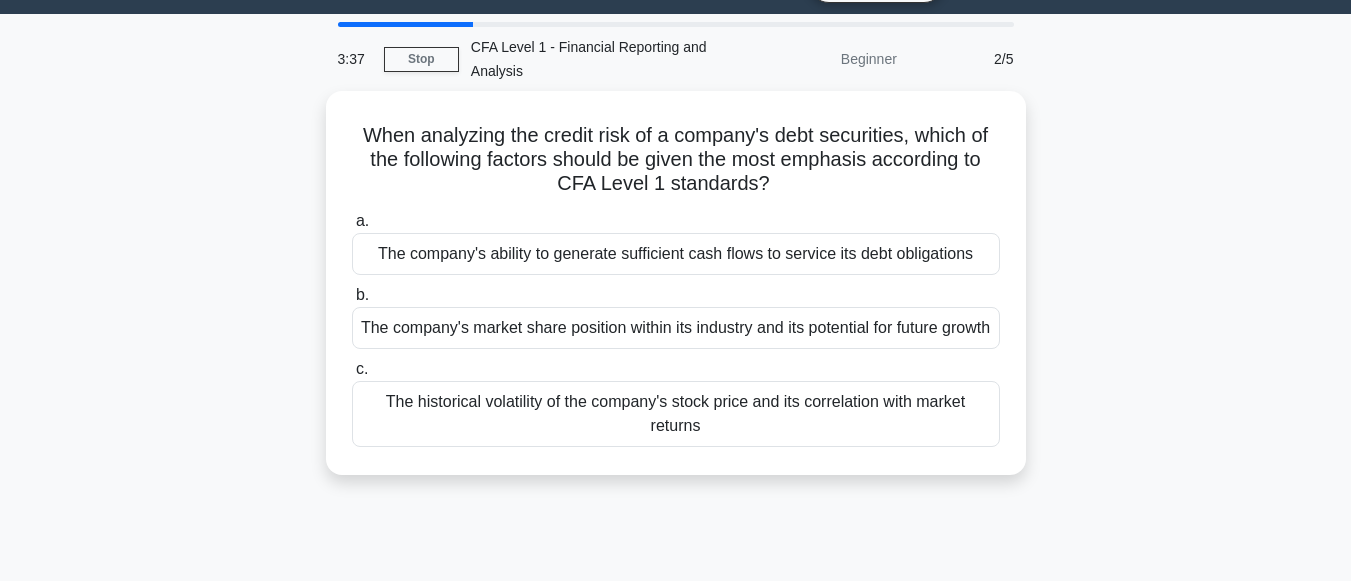 scroll, scrollTop: 0, scrollLeft: 0, axis: both 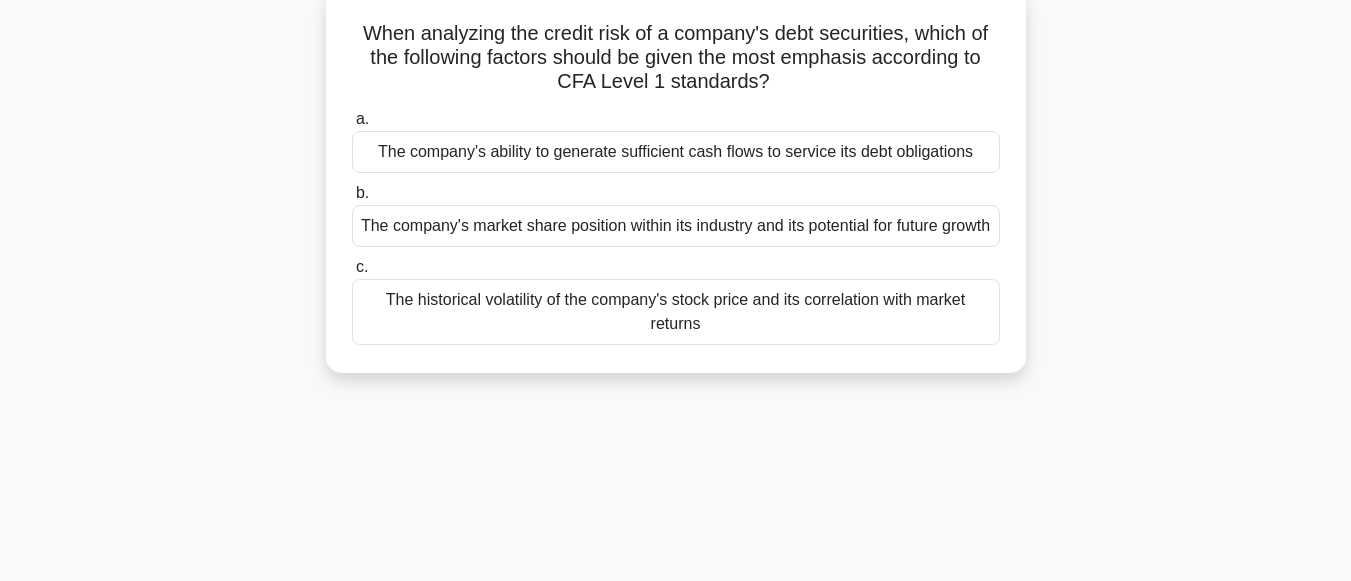 click on "The company's ability to generate sufficient cash flows to service its debt obligations" at bounding box center [676, 152] 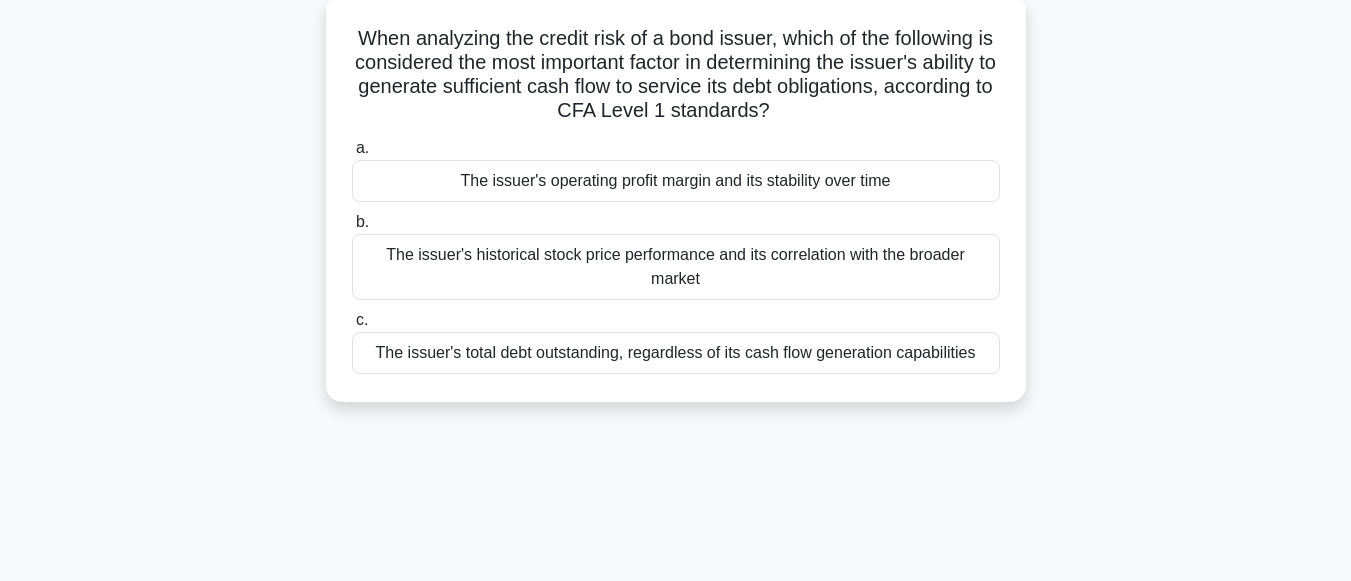 scroll, scrollTop: 0, scrollLeft: 0, axis: both 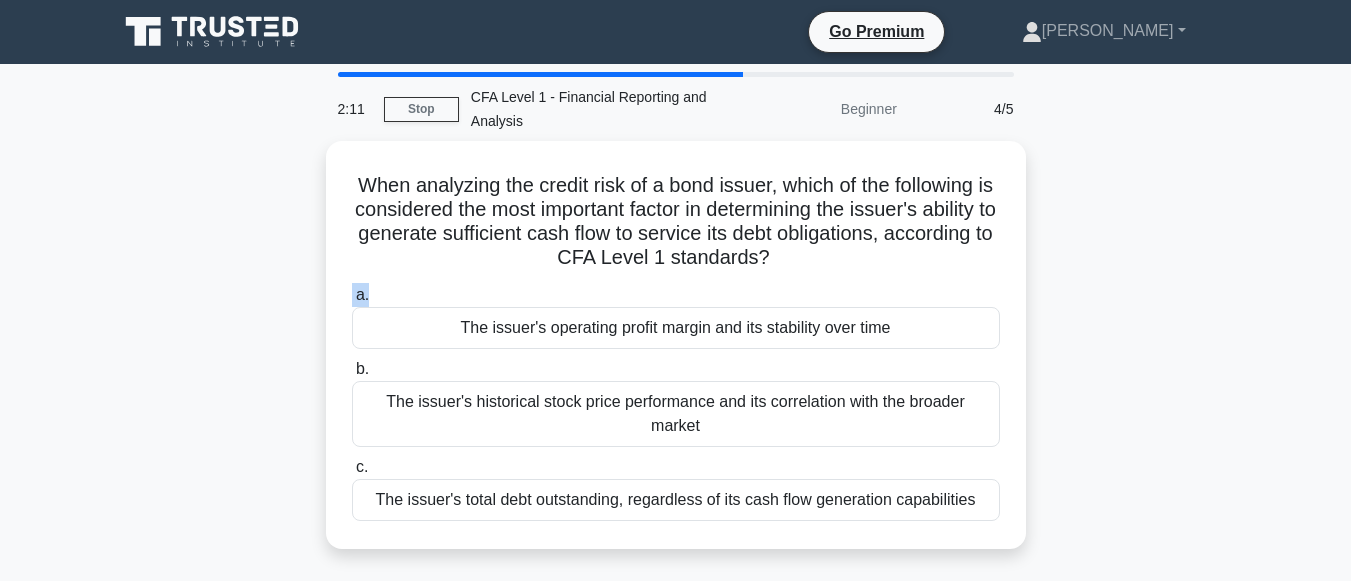 drag, startPoint x: 1335, startPoint y: 272, endPoint x: 1338, endPoint y: 283, distance: 11.401754 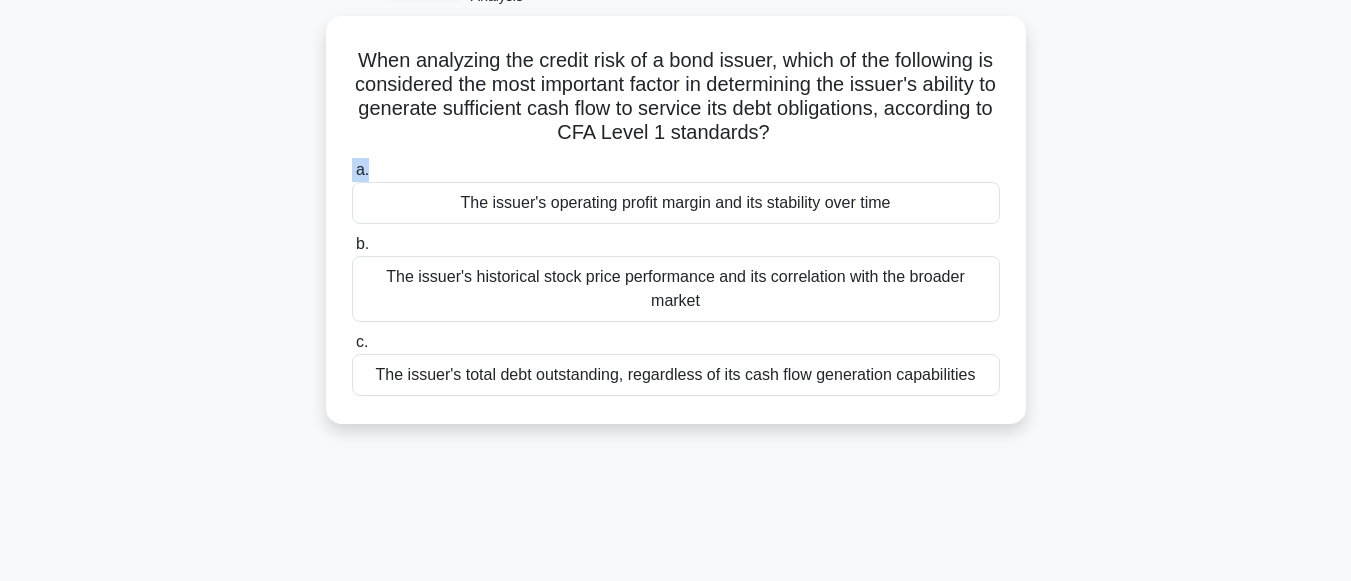 scroll, scrollTop: 131, scrollLeft: 0, axis: vertical 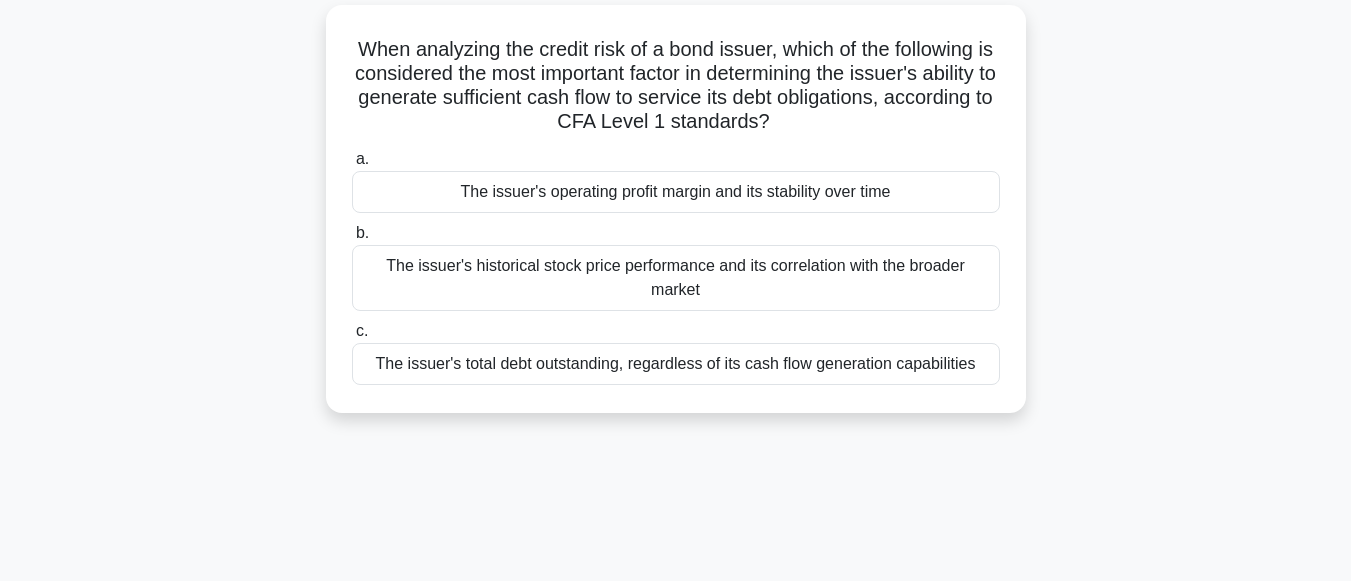 click on "The issuer's operating profit margin and its stability over time" at bounding box center (676, 192) 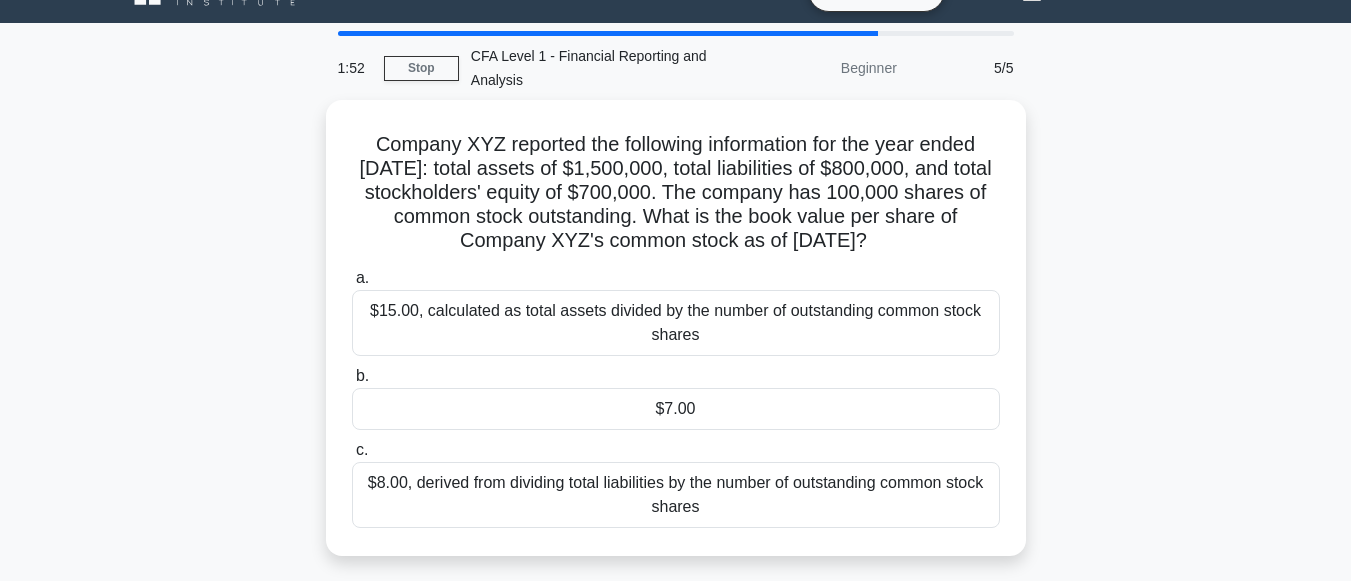 scroll, scrollTop: 0, scrollLeft: 0, axis: both 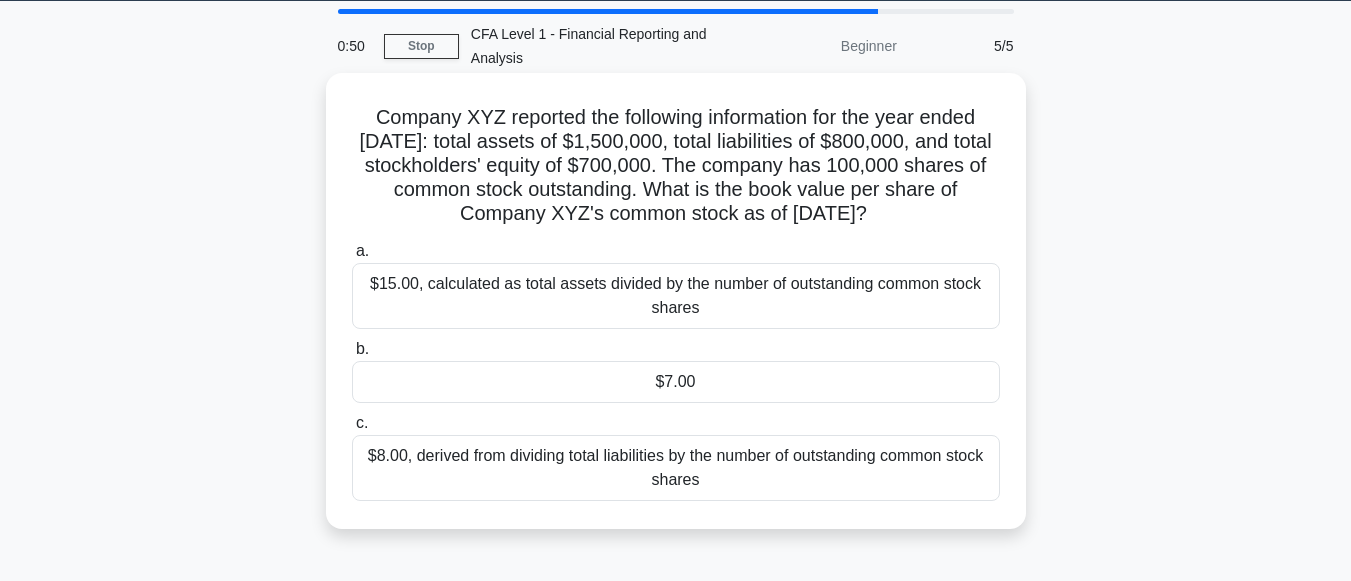 click on "$7.00" at bounding box center (676, 382) 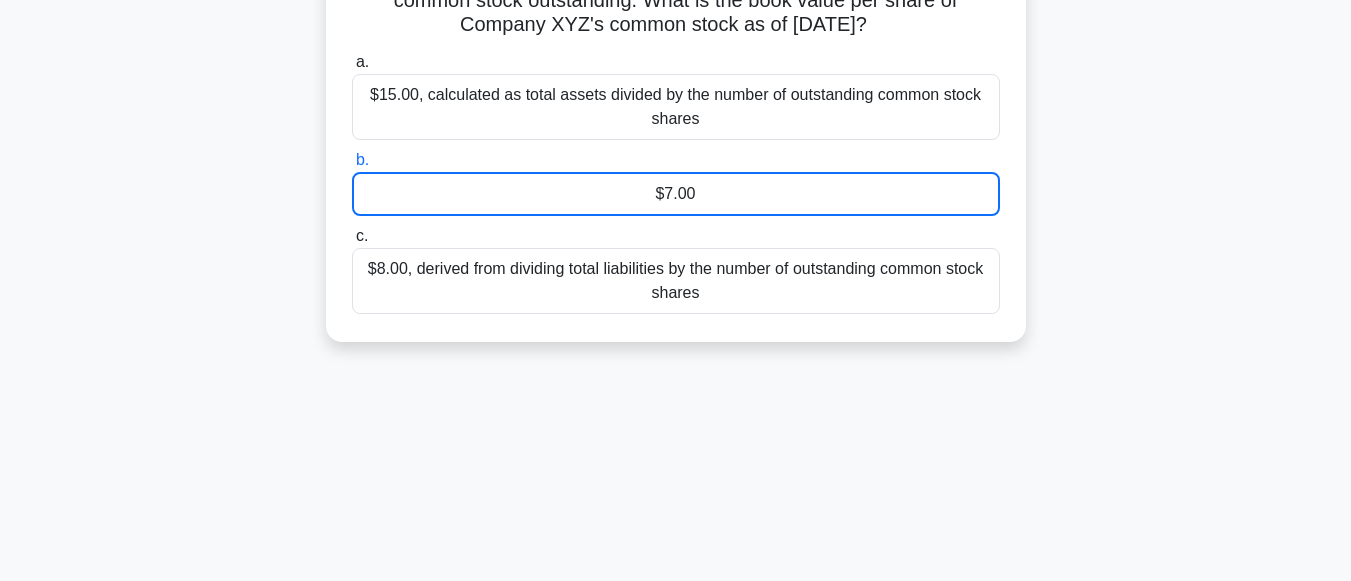 scroll, scrollTop: 261, scrollLeft: 0, axis: vertical 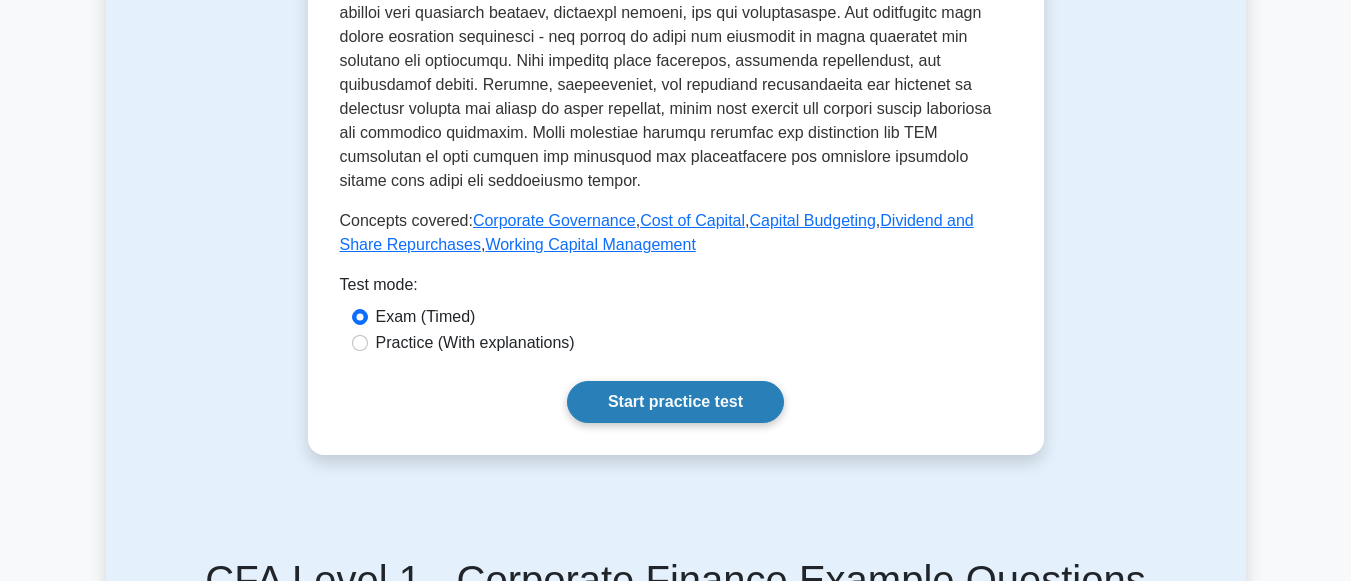 click on "Start practice test" at bounding box center [675, 402] 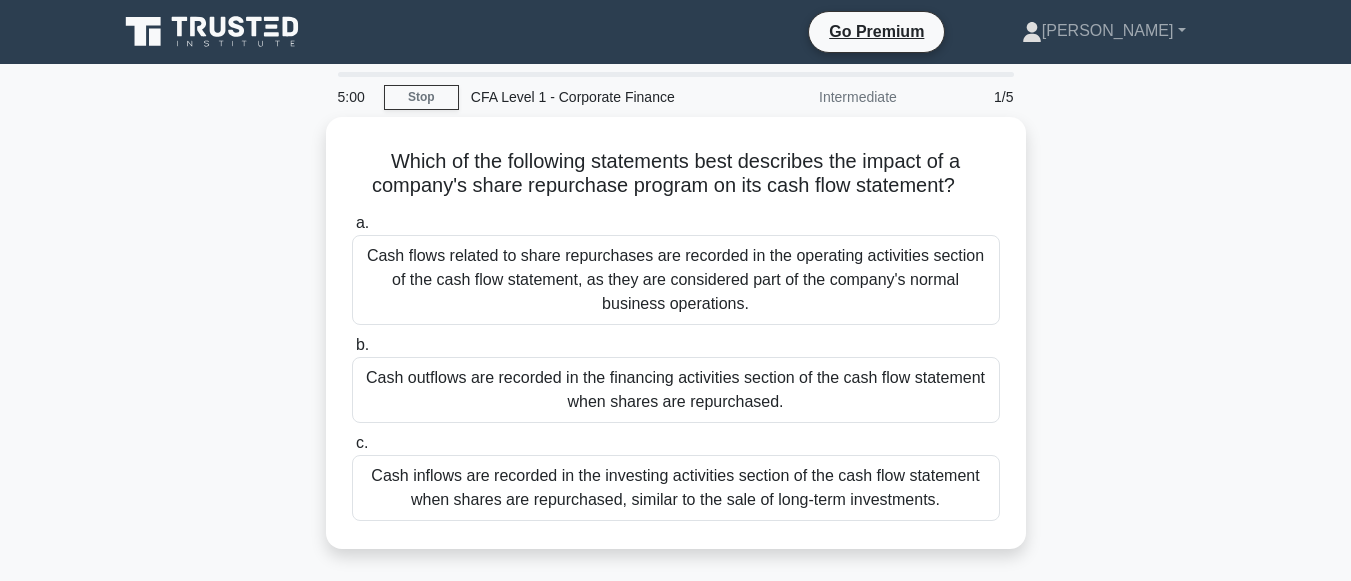 scroll, scrollTop: 0, scrollLeft: 0, axis: both 